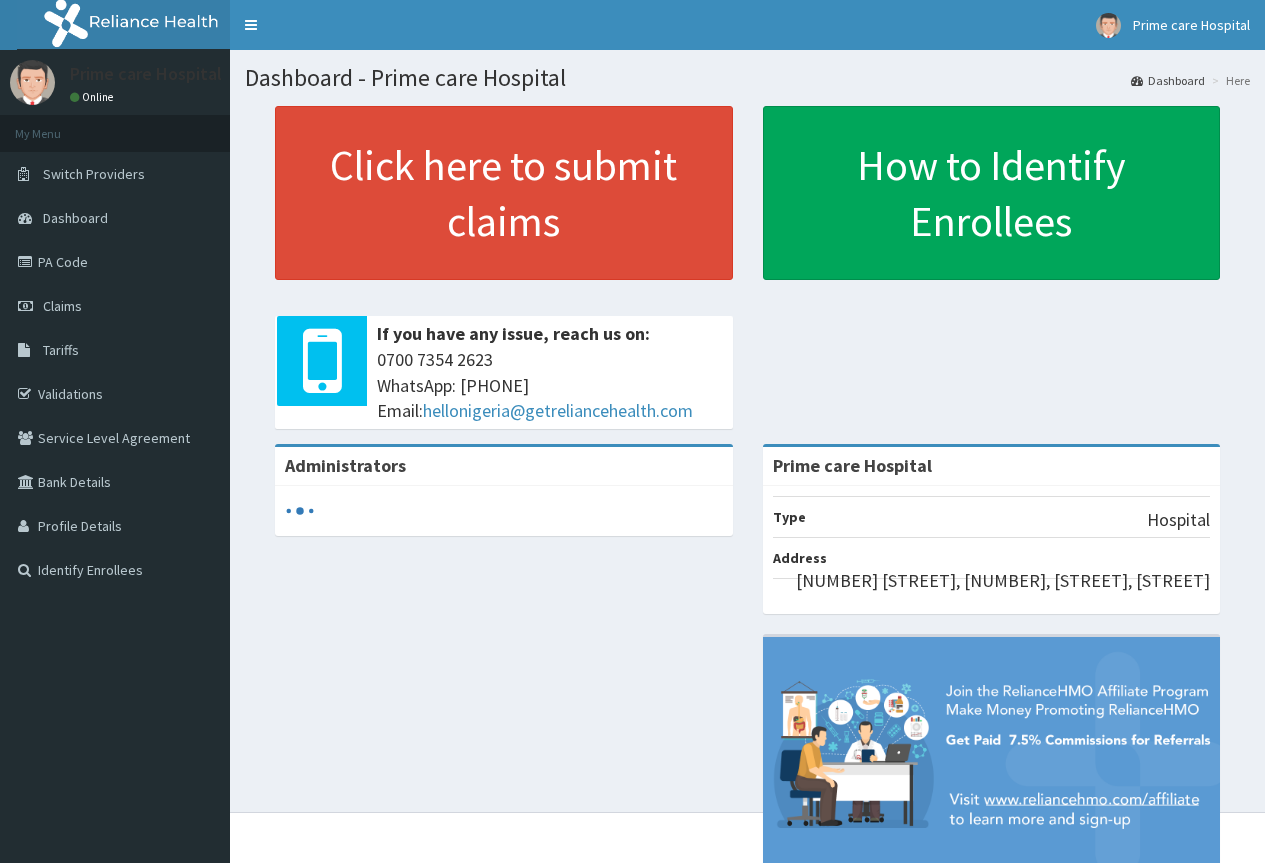 scroll, scrollTop: 0, scrollLeft: 0, axis: both 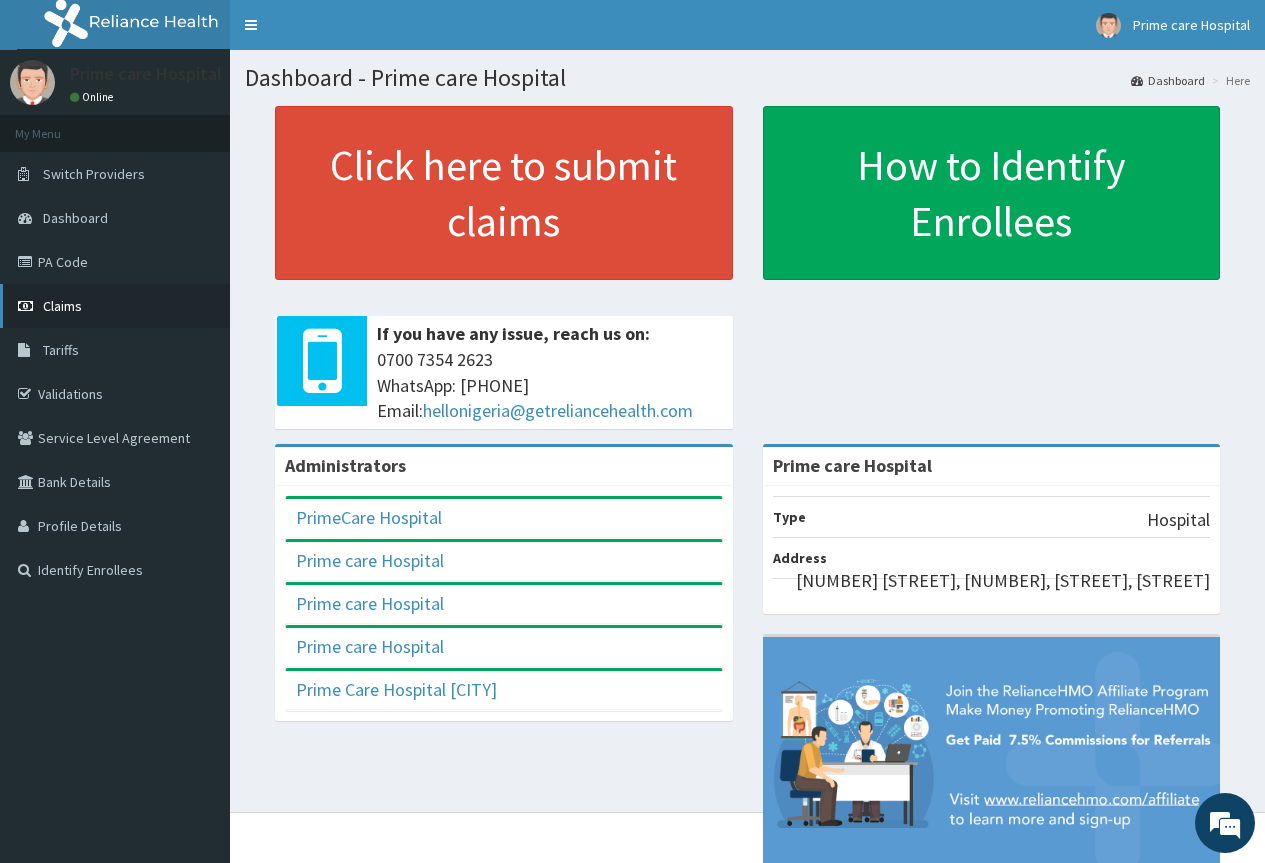 click on "Claims" at bounding box center (115, 306) 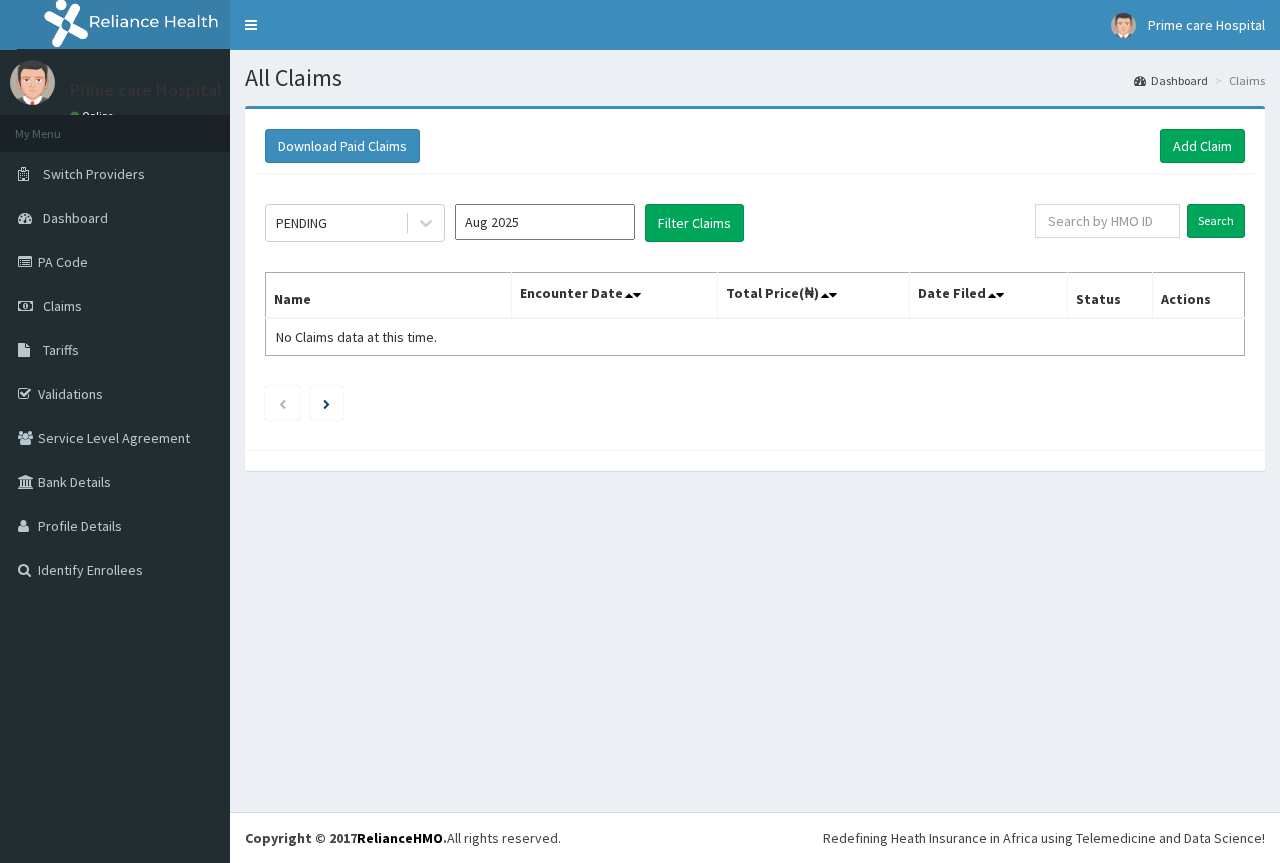 scroll, scrollTop: 0, scrollLeft: 0, axis: both 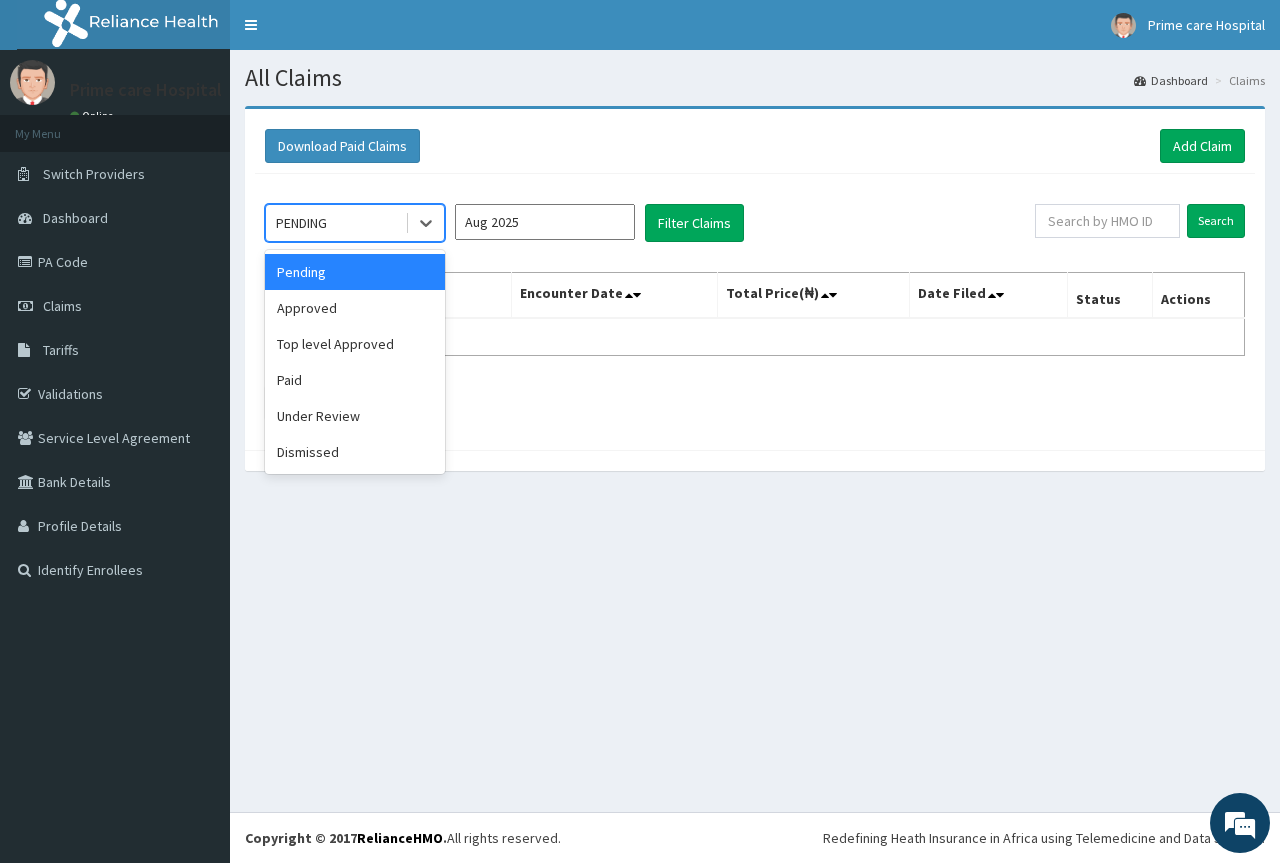 click on "PENDING" at bounding box center (335, 223) 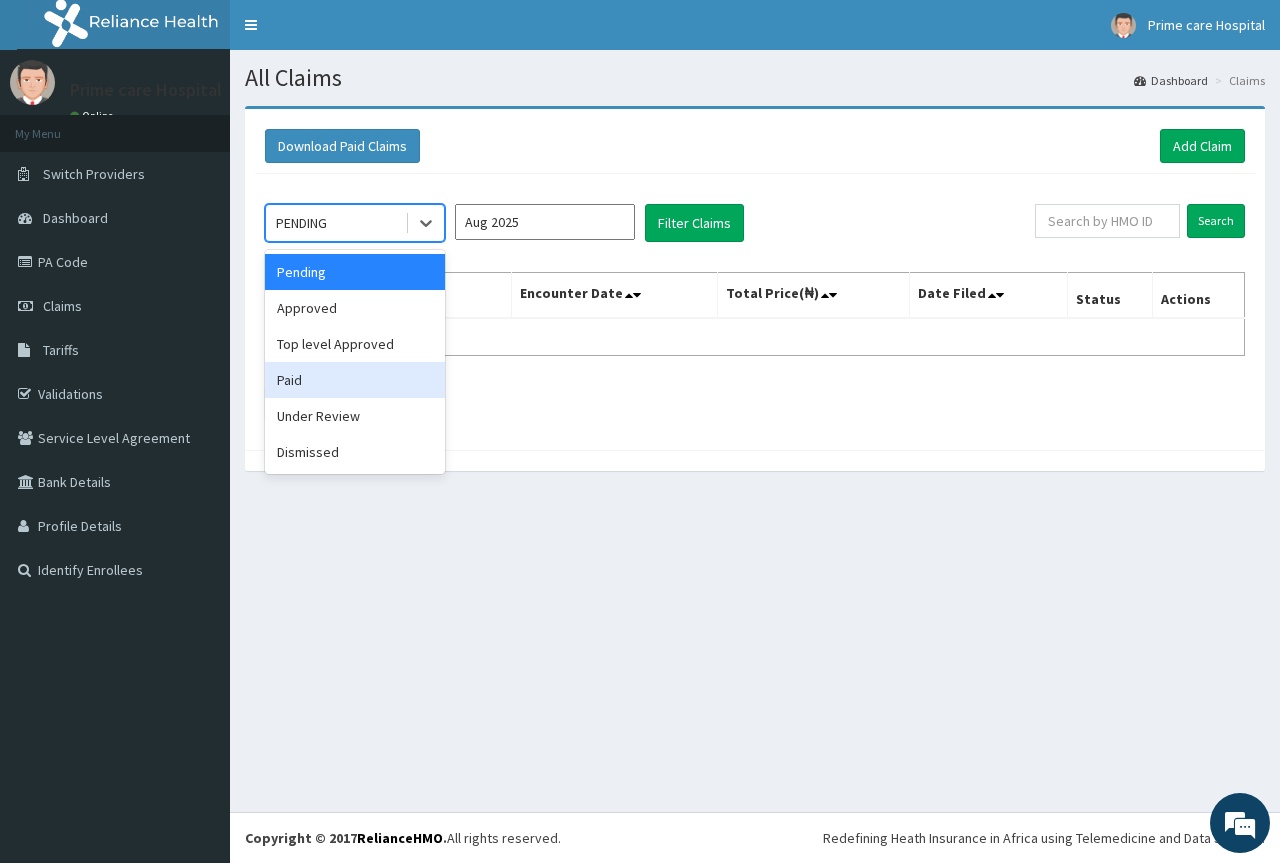 click on "Paid" at bounding box center (355, 380) 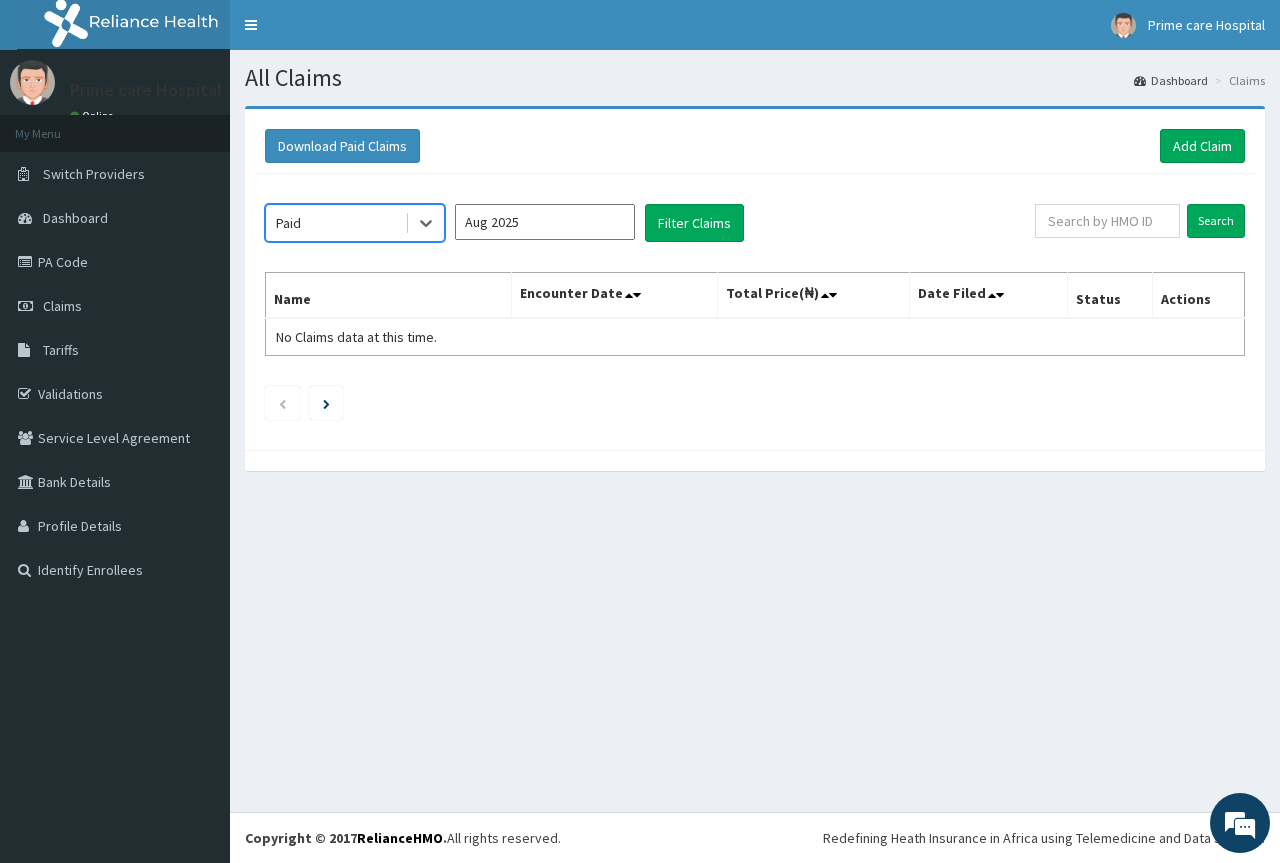 click on "Aug 2025" at bounding box center [545, 222] 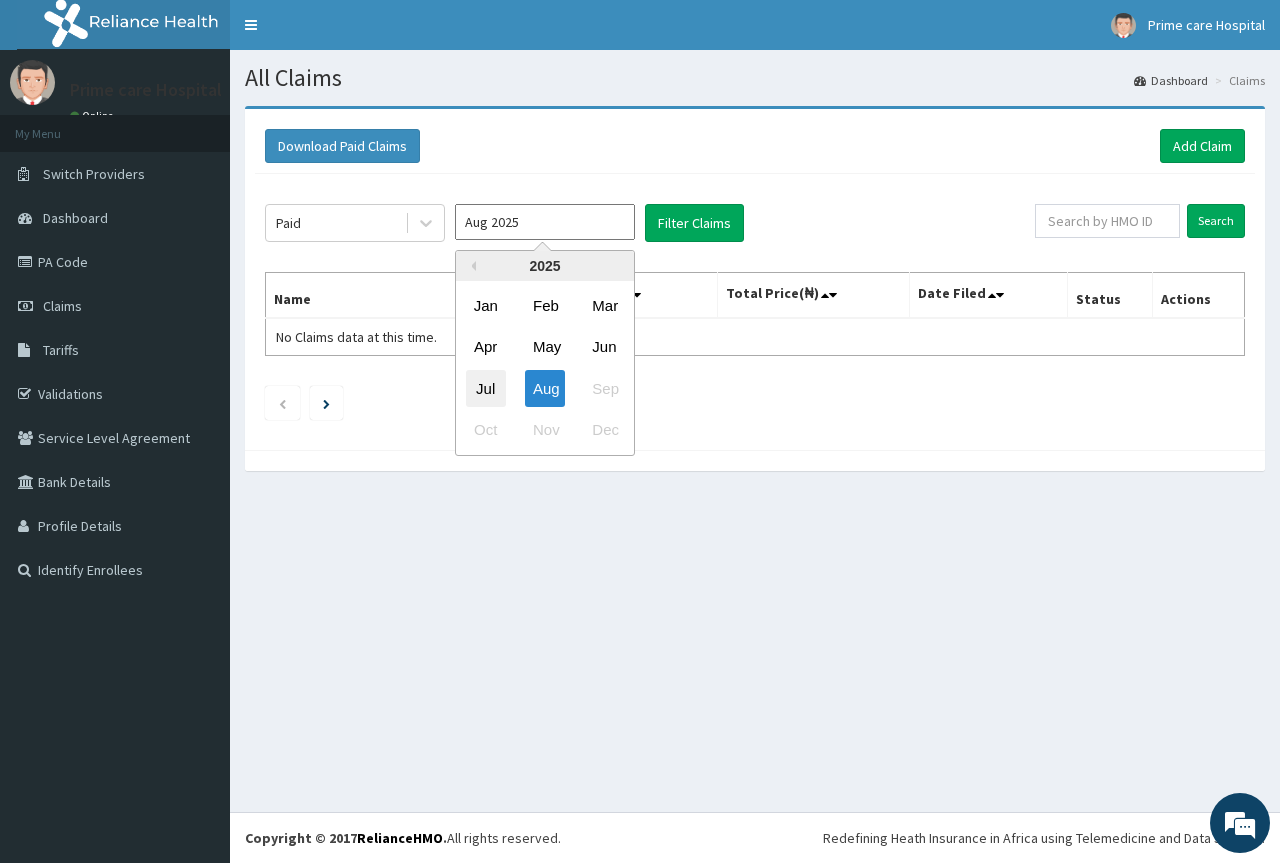 click on "Jul" at bounding box center (486, 388) 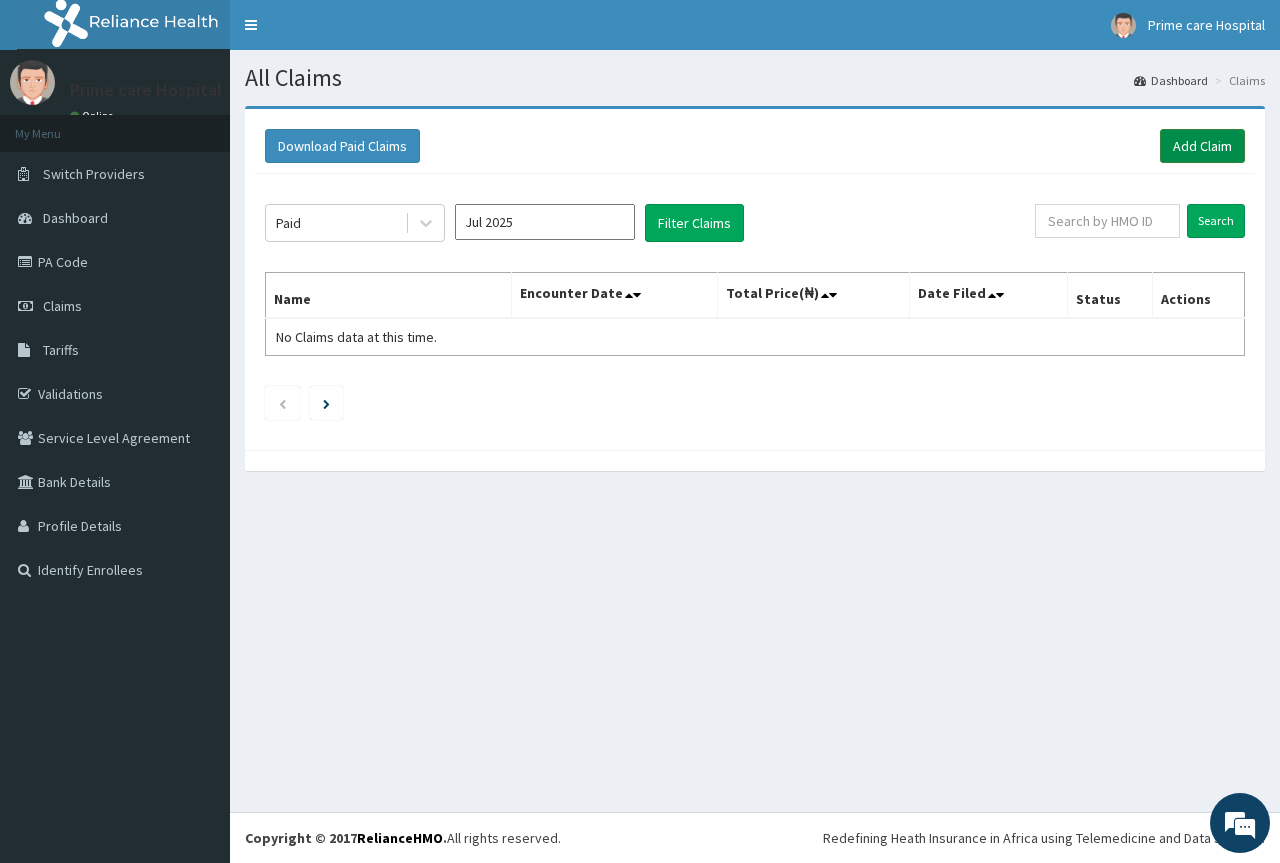 click on "Add Claim" at bounding box center (1202, 146) 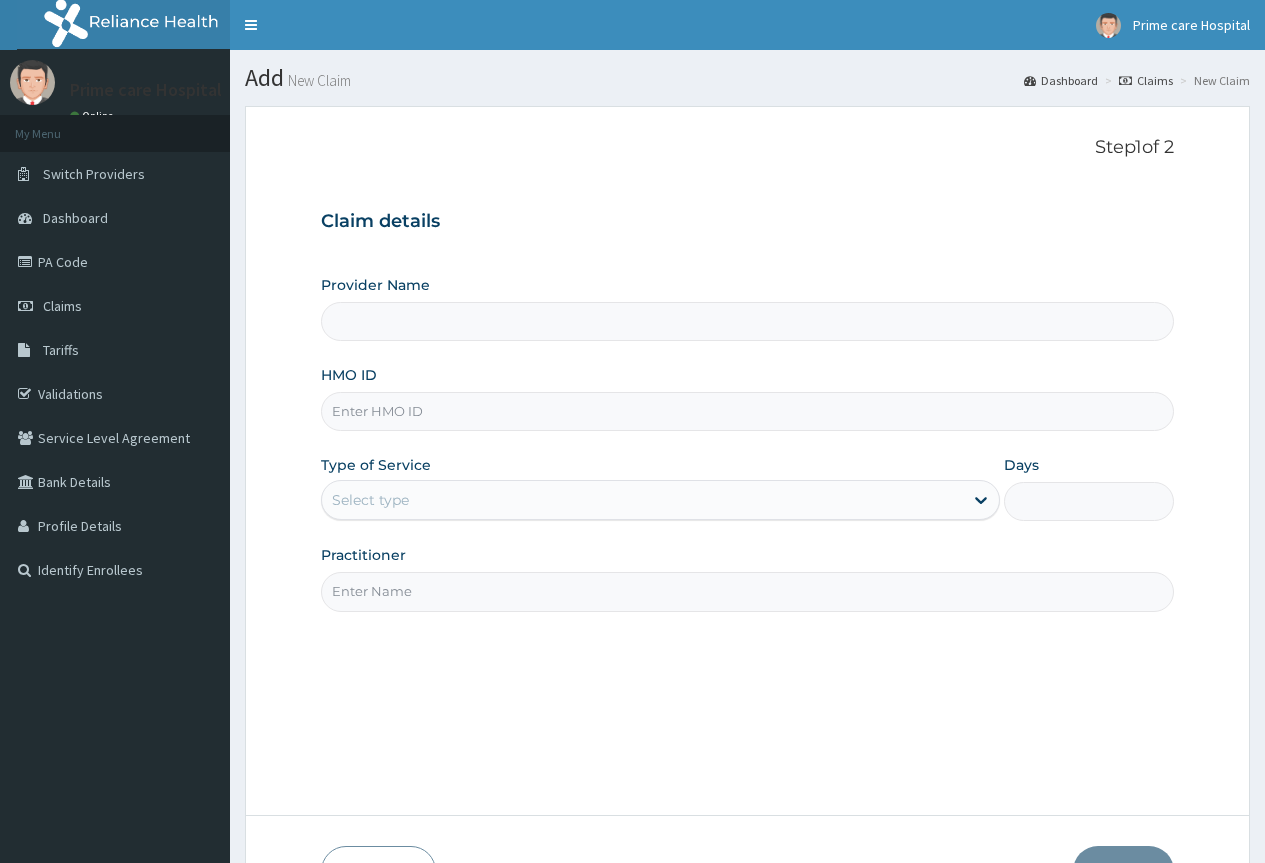 scroll, scrollTop: 0, scrollLeft: 0, axis: both 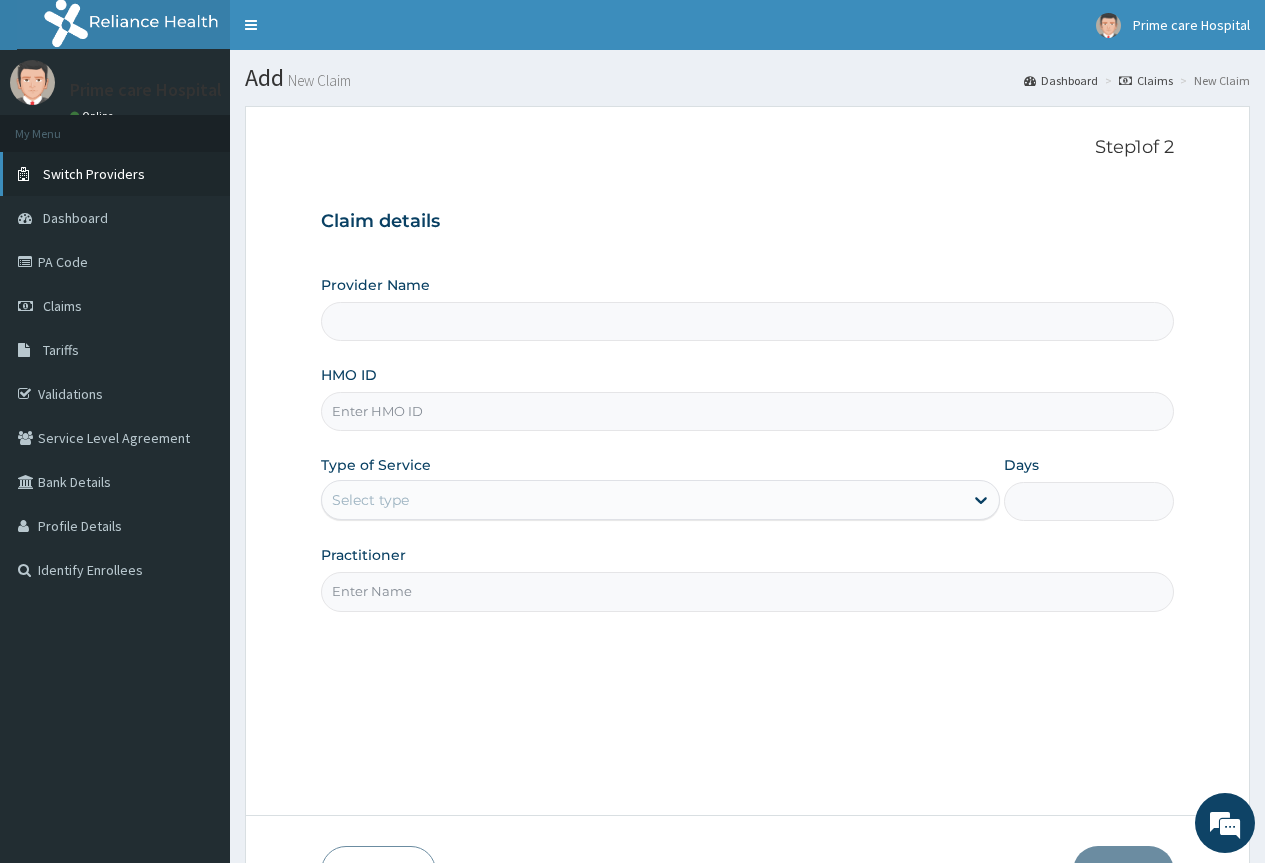 type on "Prime care Hospital" 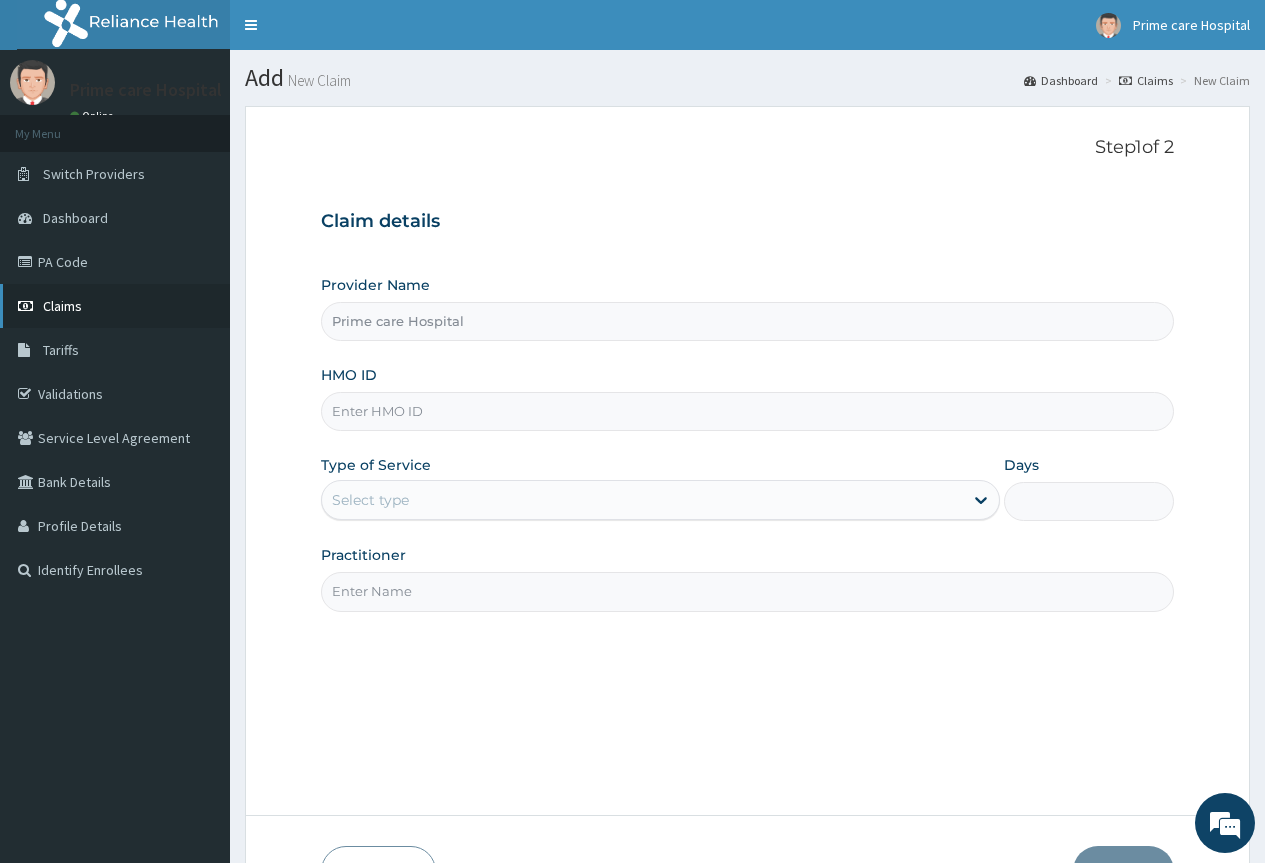 click on "Claims" at bounding box center (115, 306) 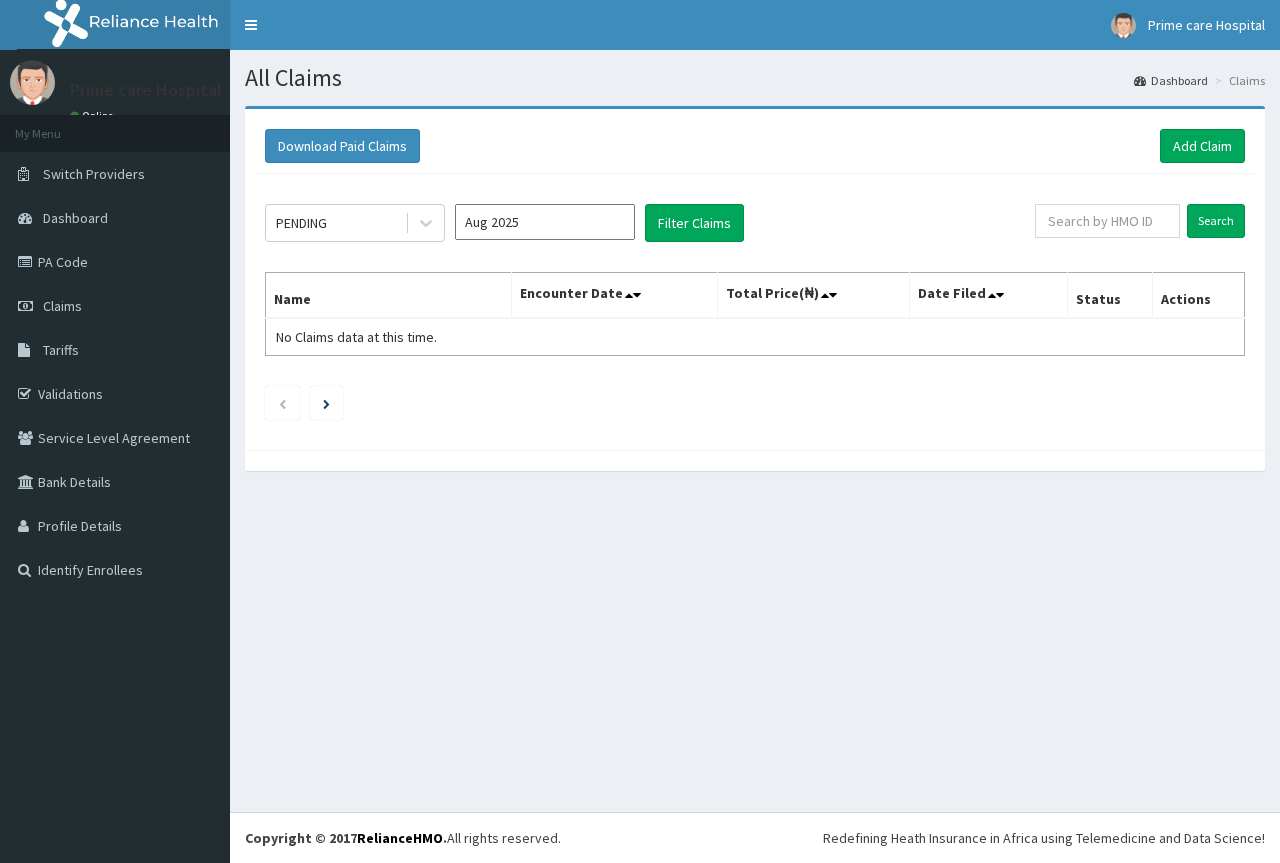 scroll, scrollTop: 0, scrollLeft: 0, axis: both 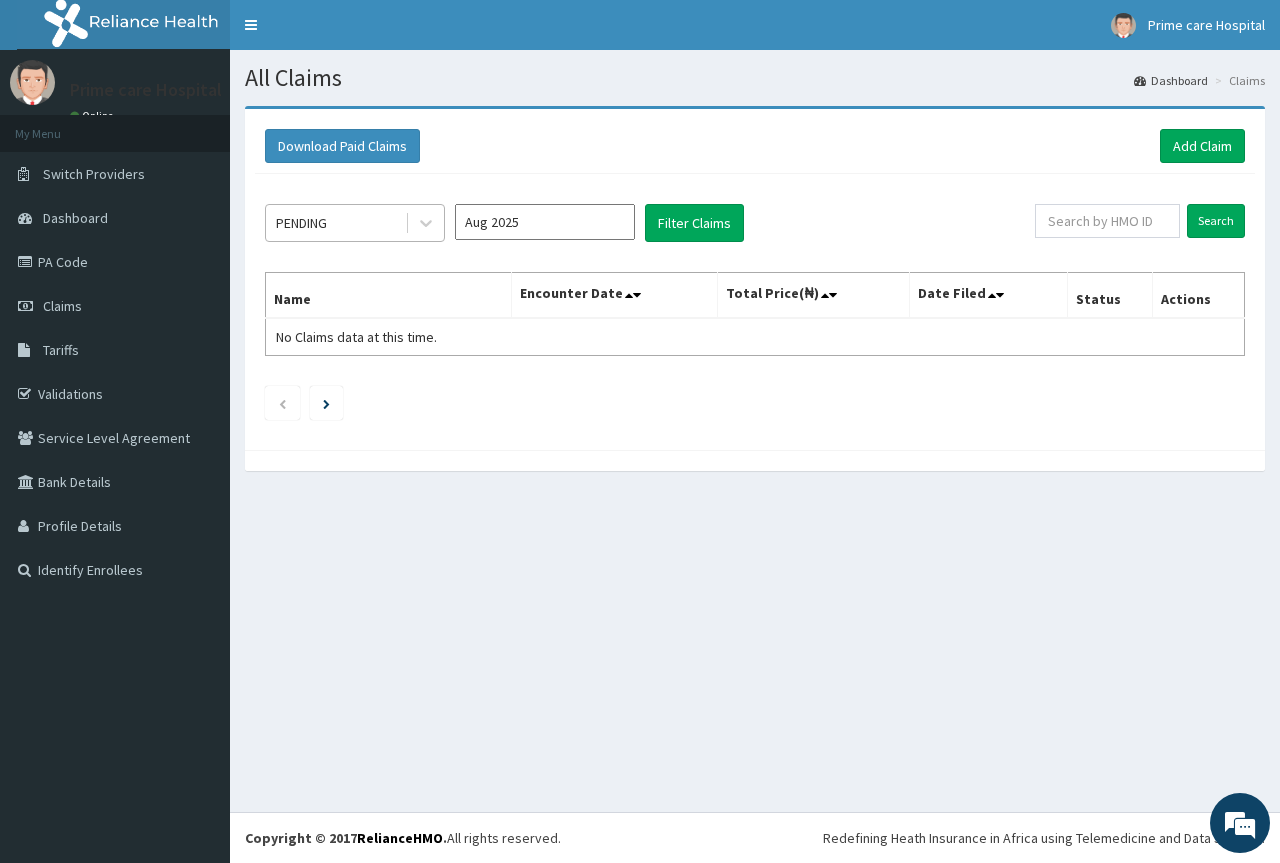 click on "PENDING" at bounding box center (335, 223) 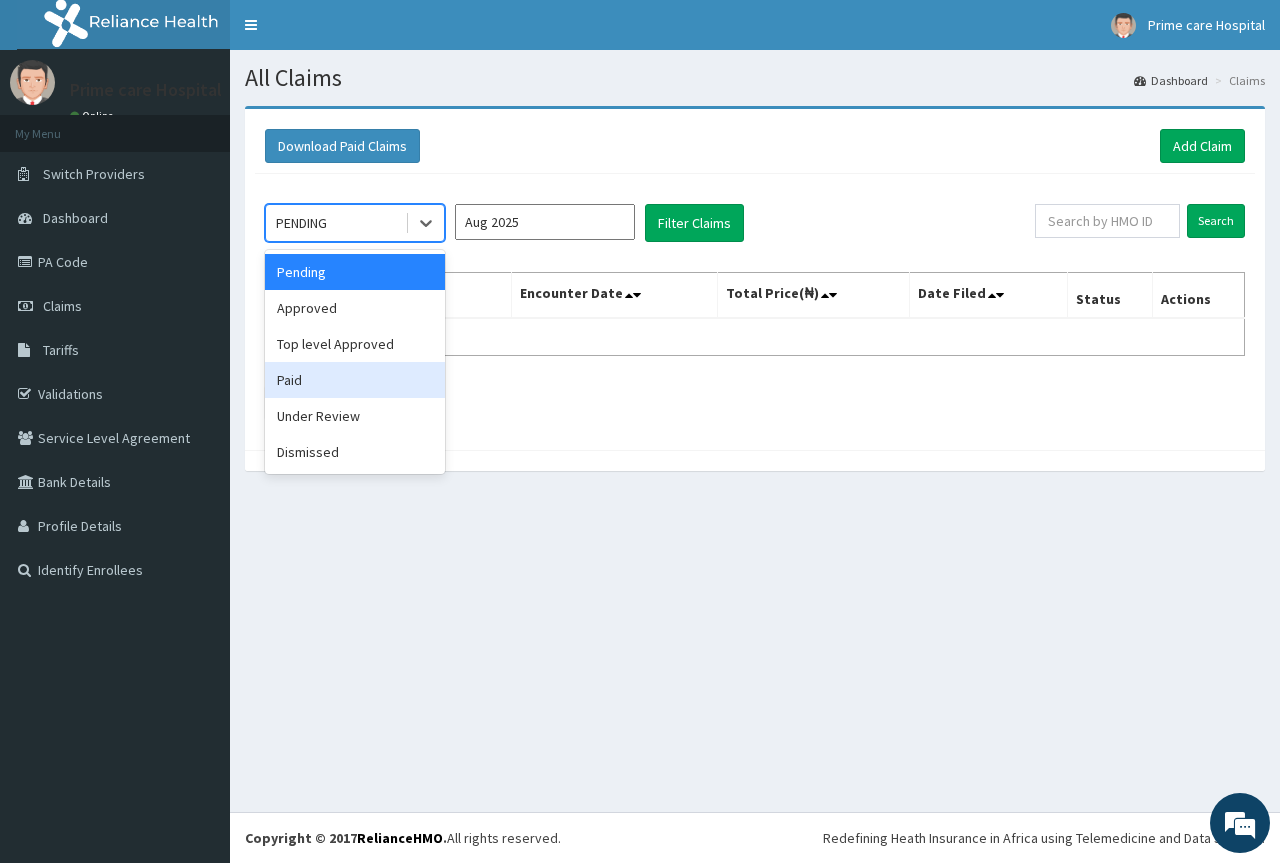 click on "Paid" at bounding box center (355, 380) 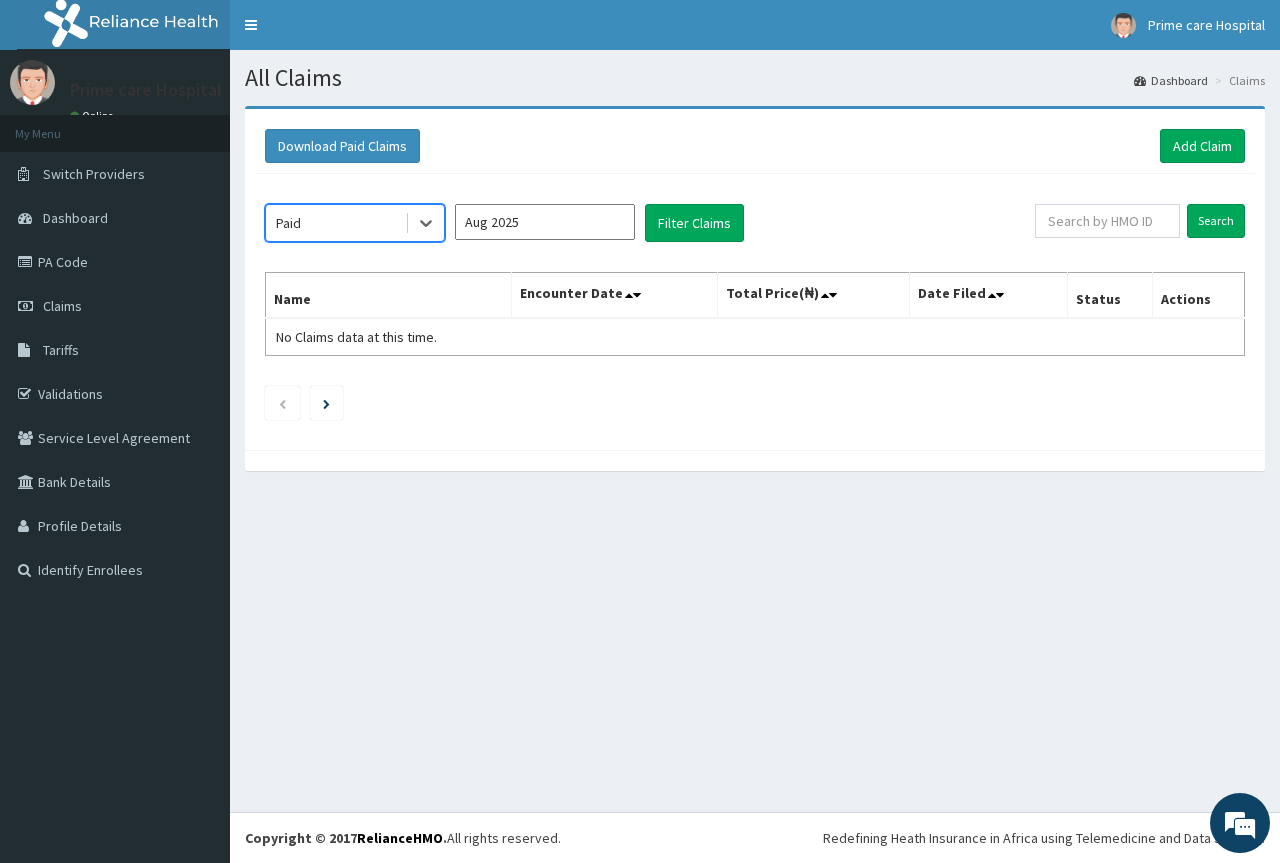 click on "Aug 2025" at bounding box center (545, 222) 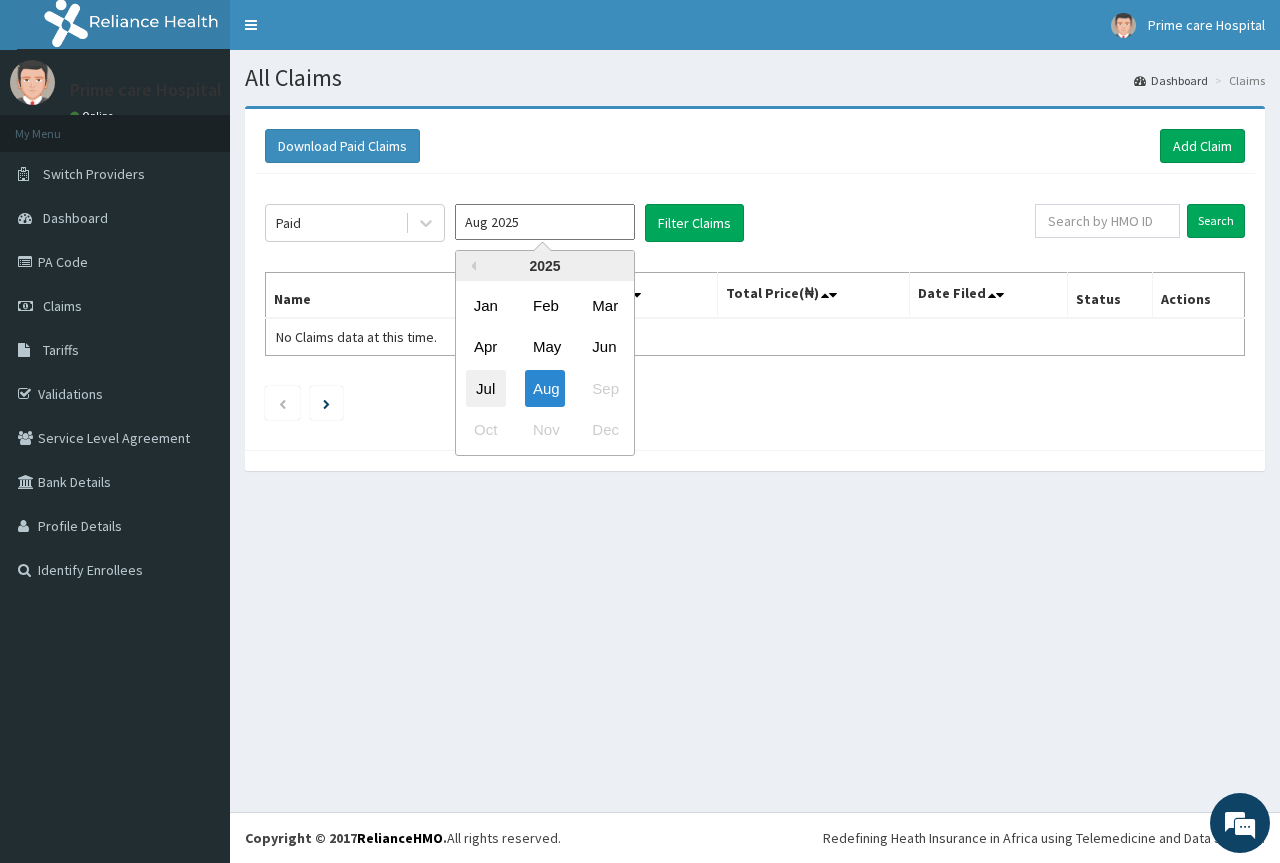click on "Jul" at bounding box center (486, 388) 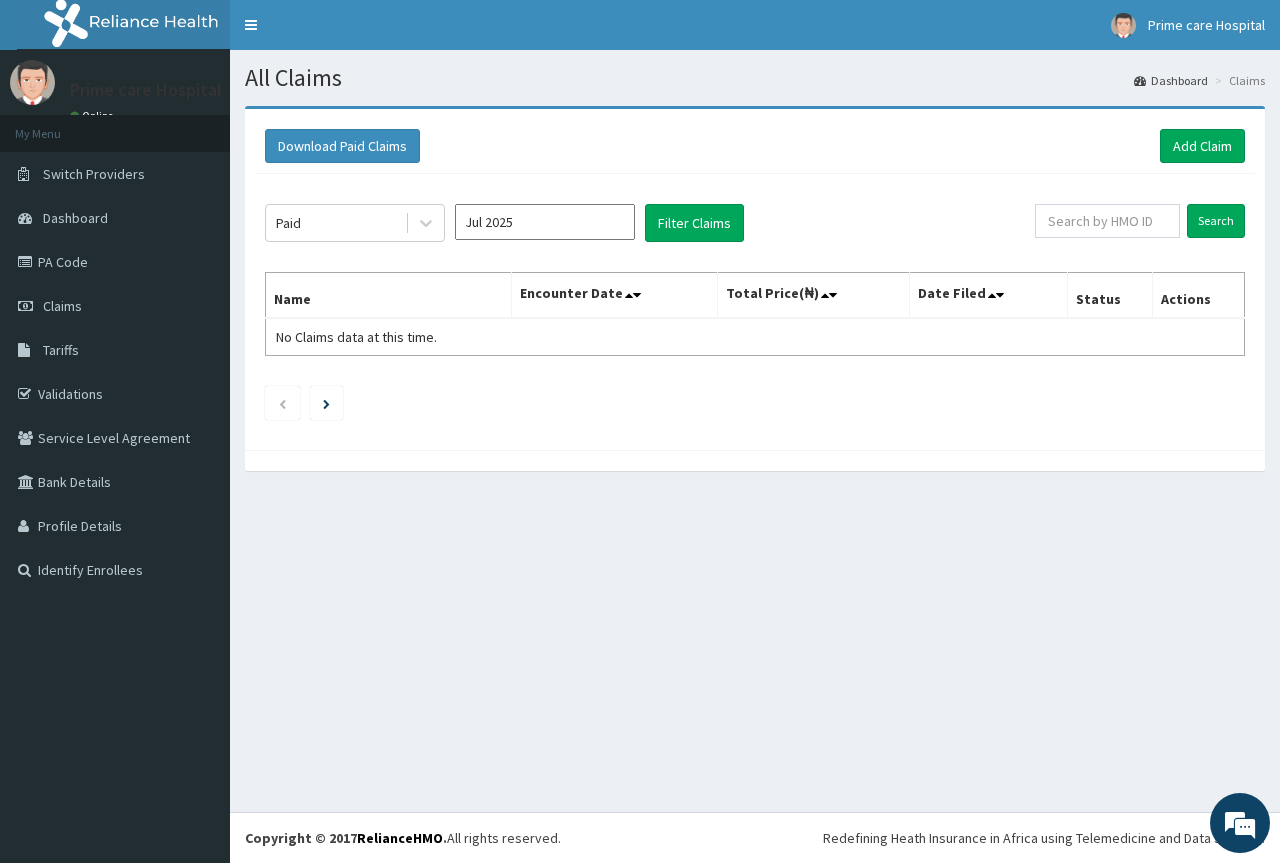 type on "Jul 2025" 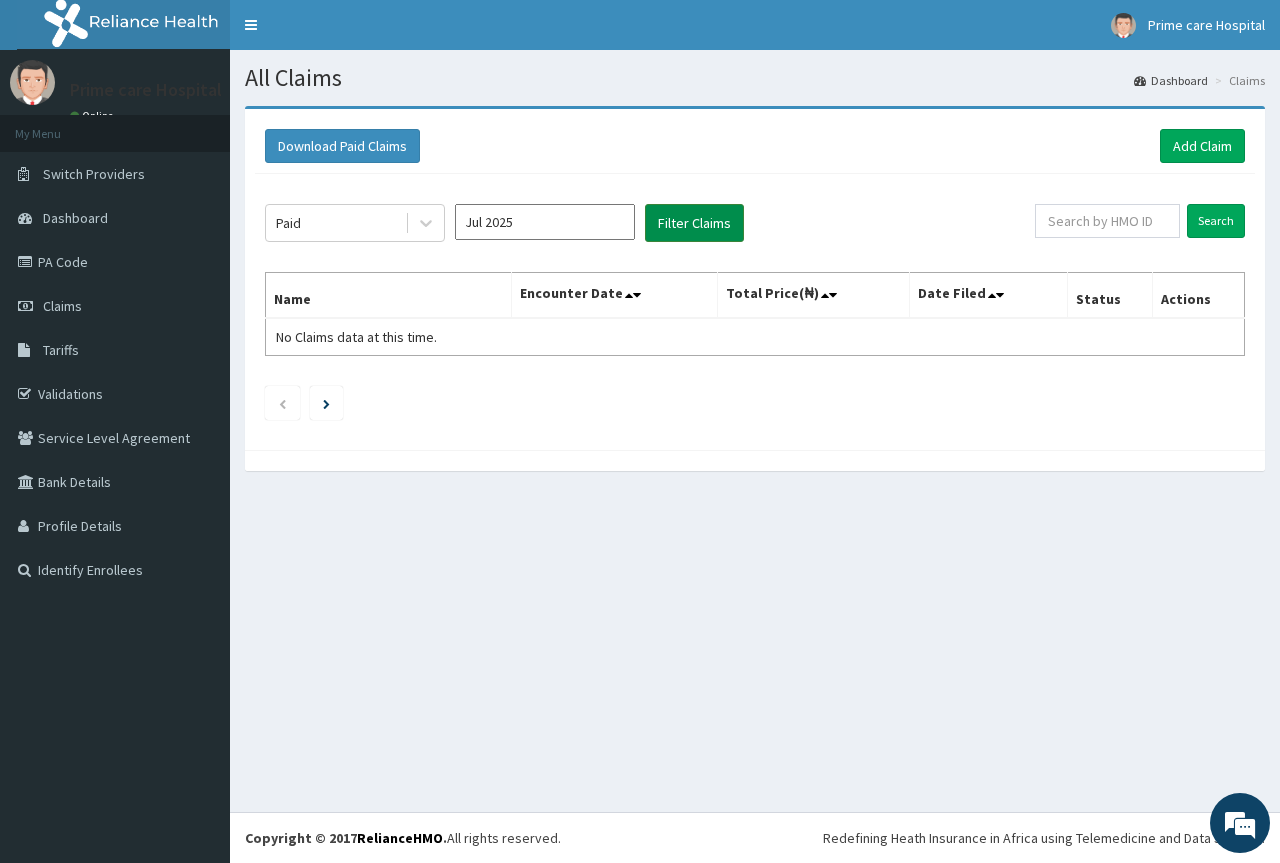 click on "Filter Claims" at bounding box center (694, 223) 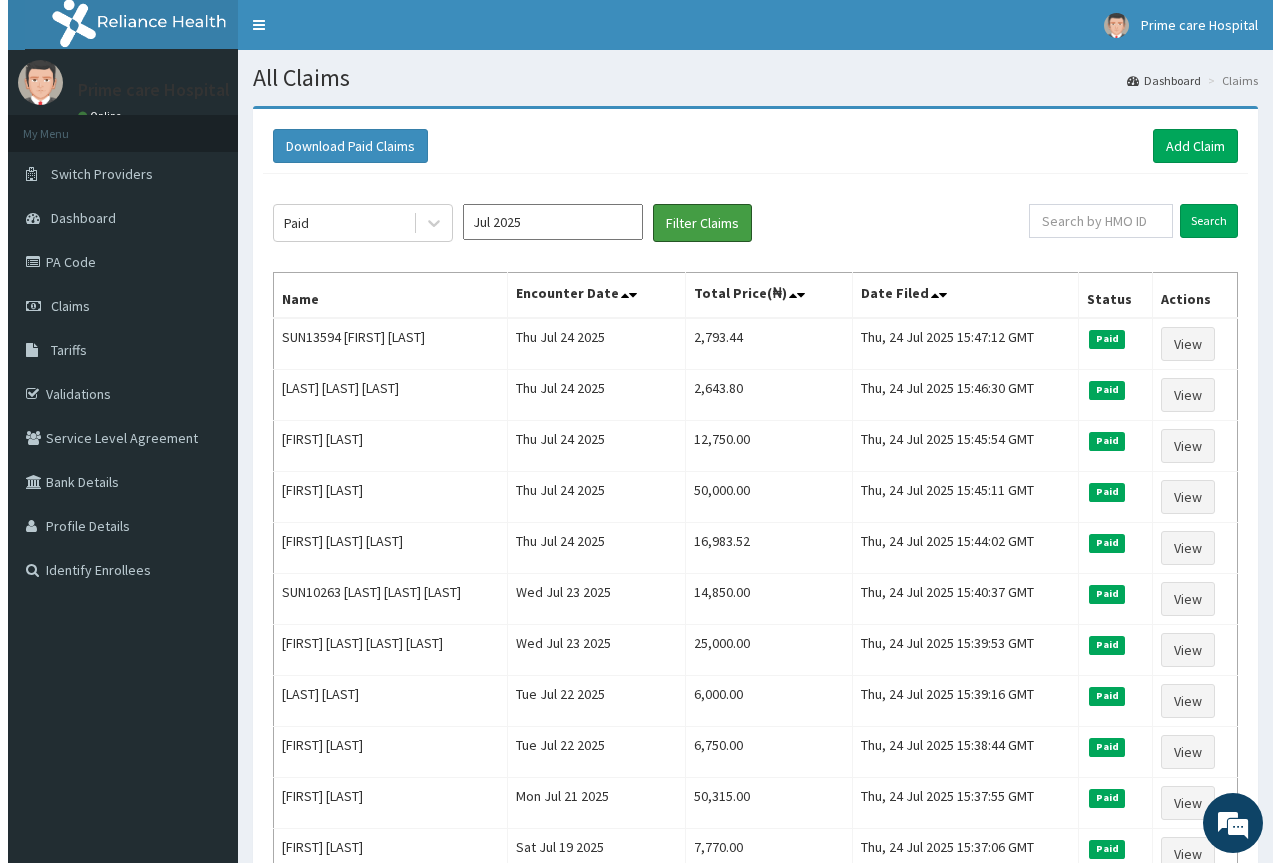 scroll, scrollTop: 0, scrollLeft: 0, axis: both 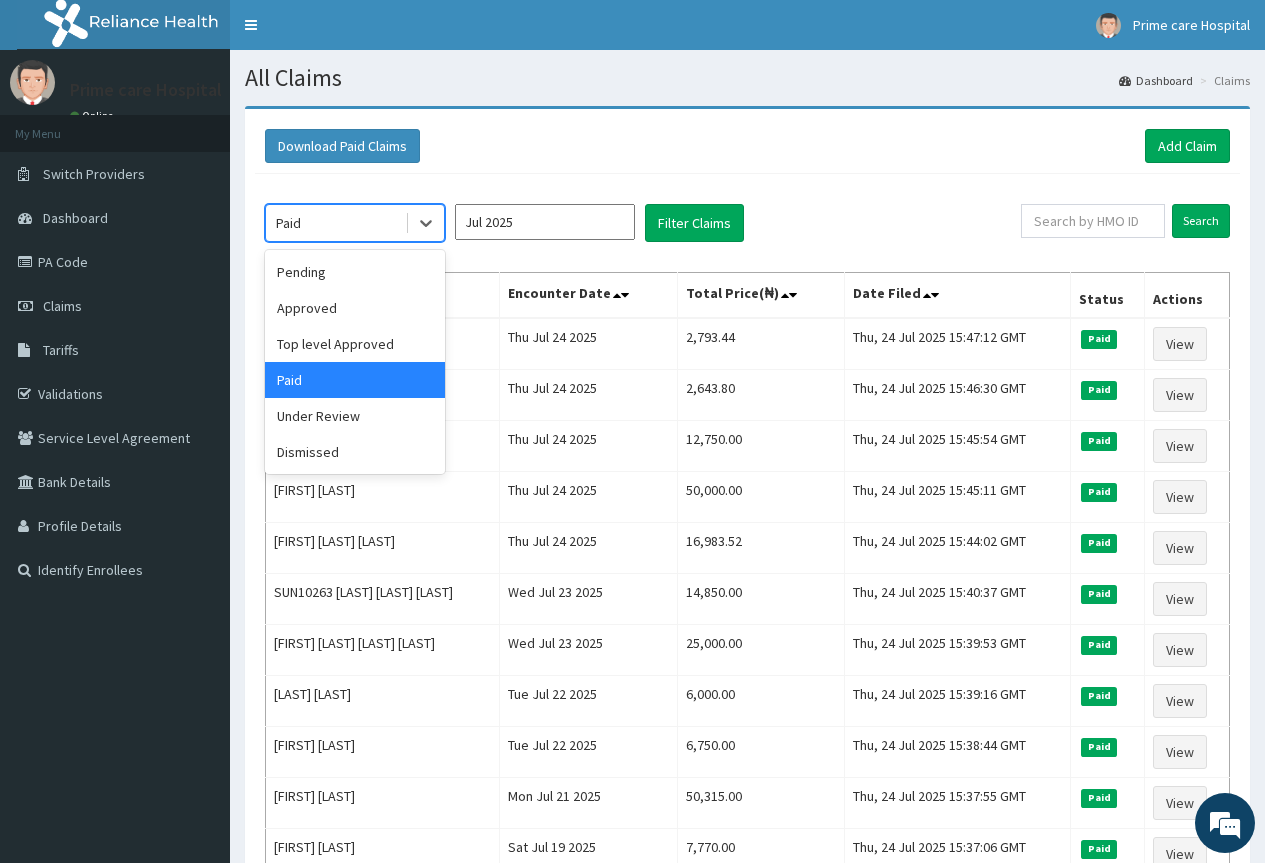click on "Paid" at bounding box center [335, 223] 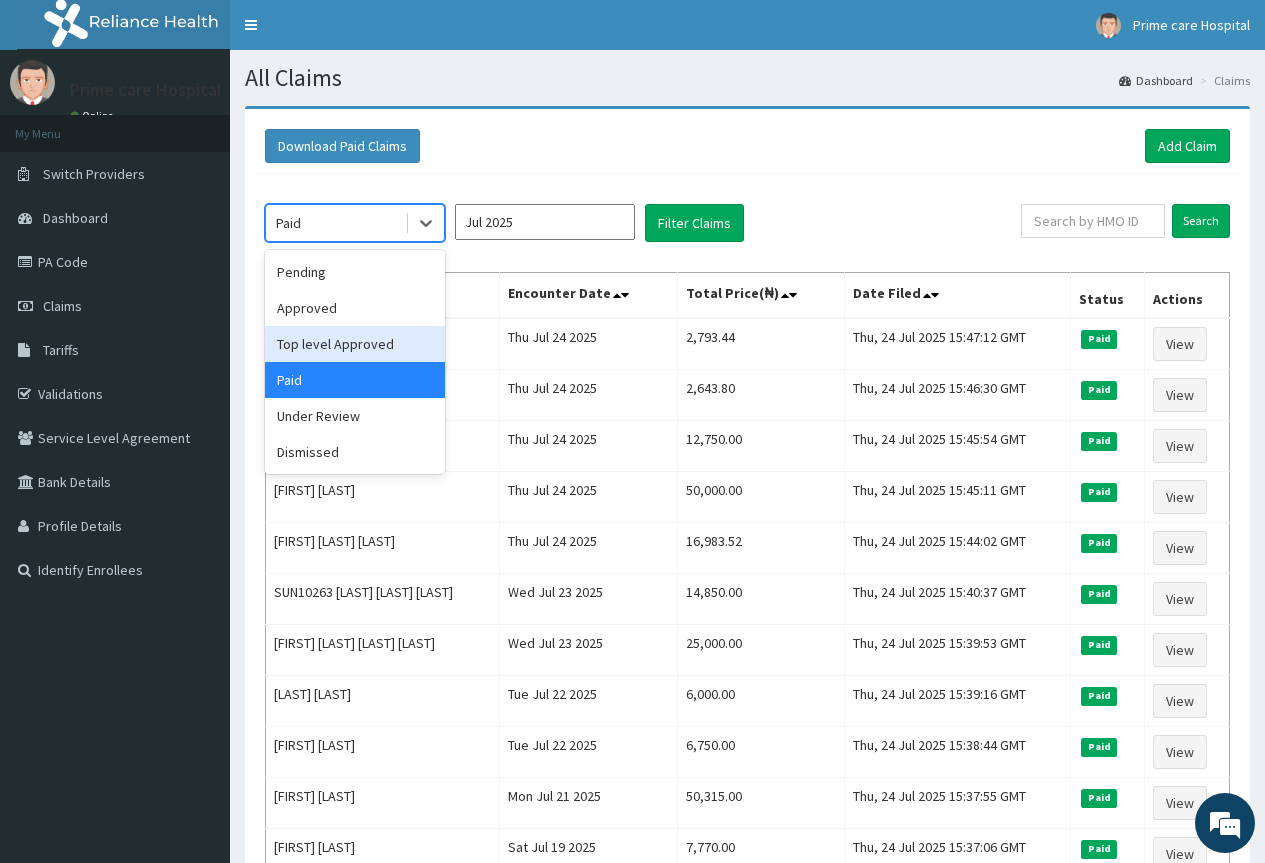 click on "Top level Approved" at bounding box center [355, 344] 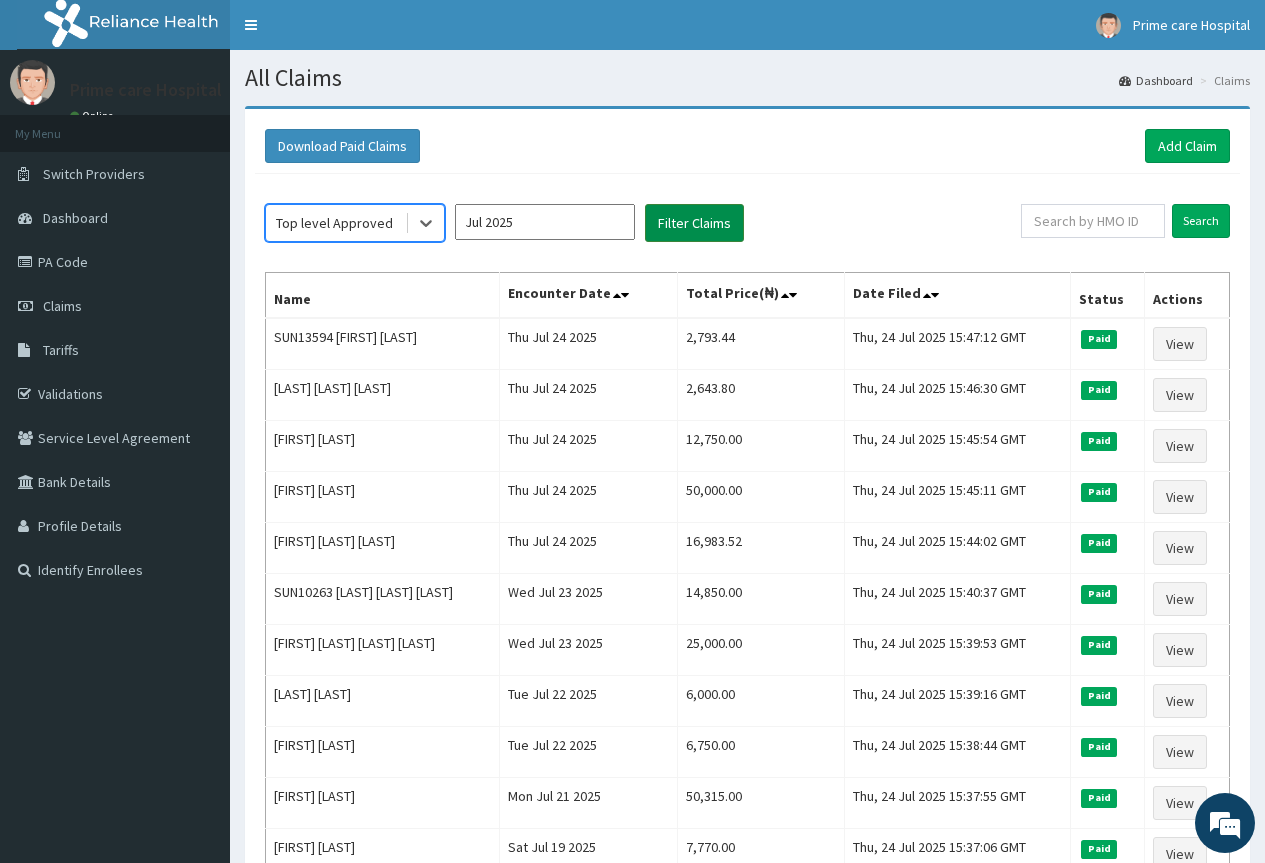 click on "Filter Claims" at bounding box center [694, 223] 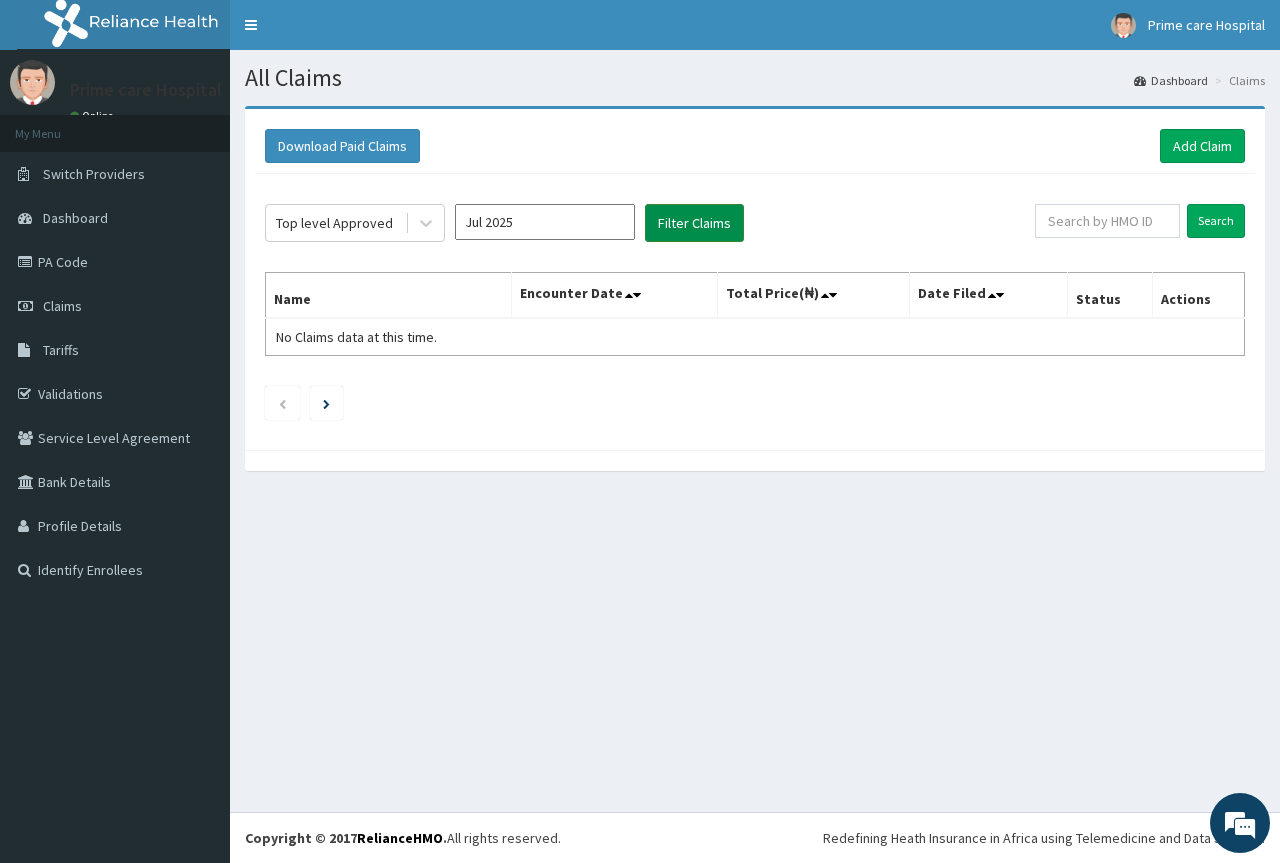 click on "Filter Claims" at bounding box center (694, 223) 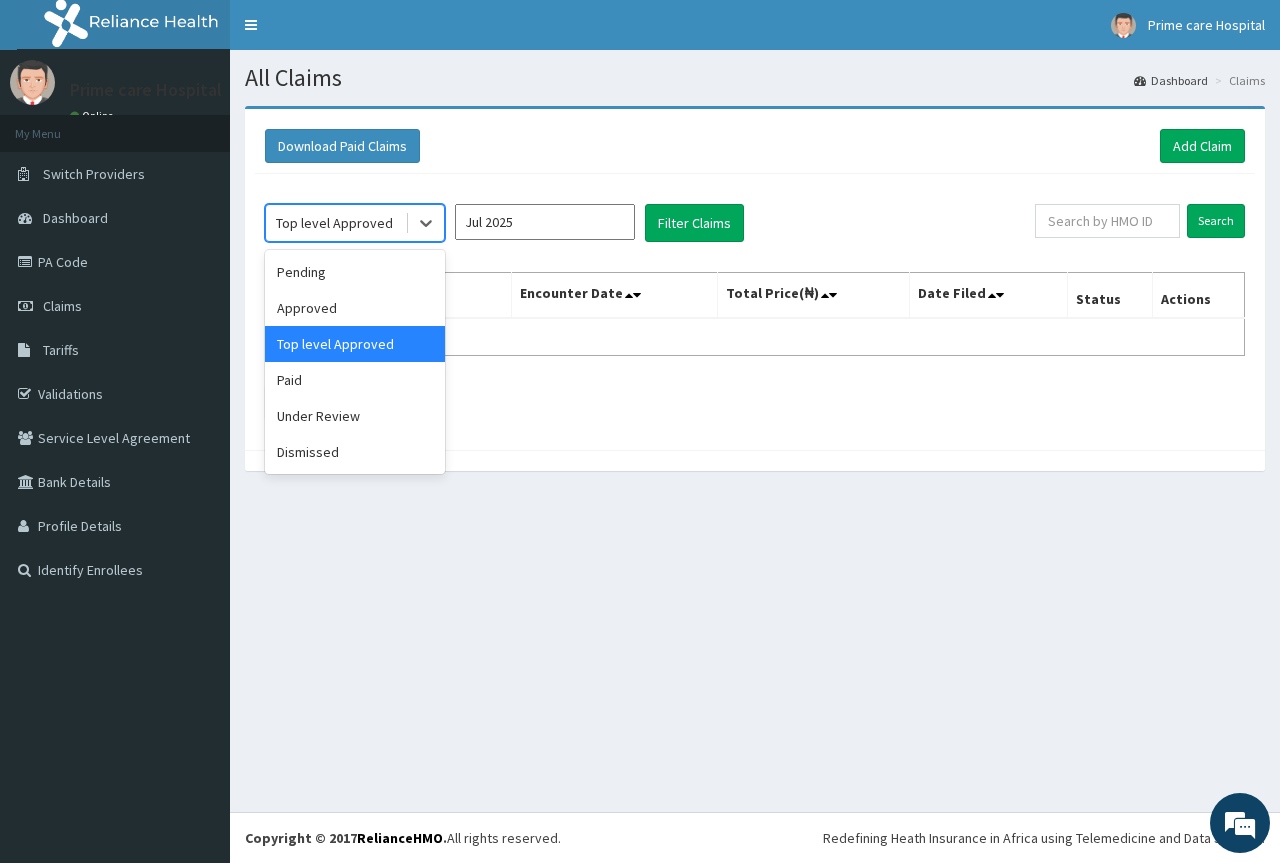click on "Top level Approved" at bounding box center [334, 223] 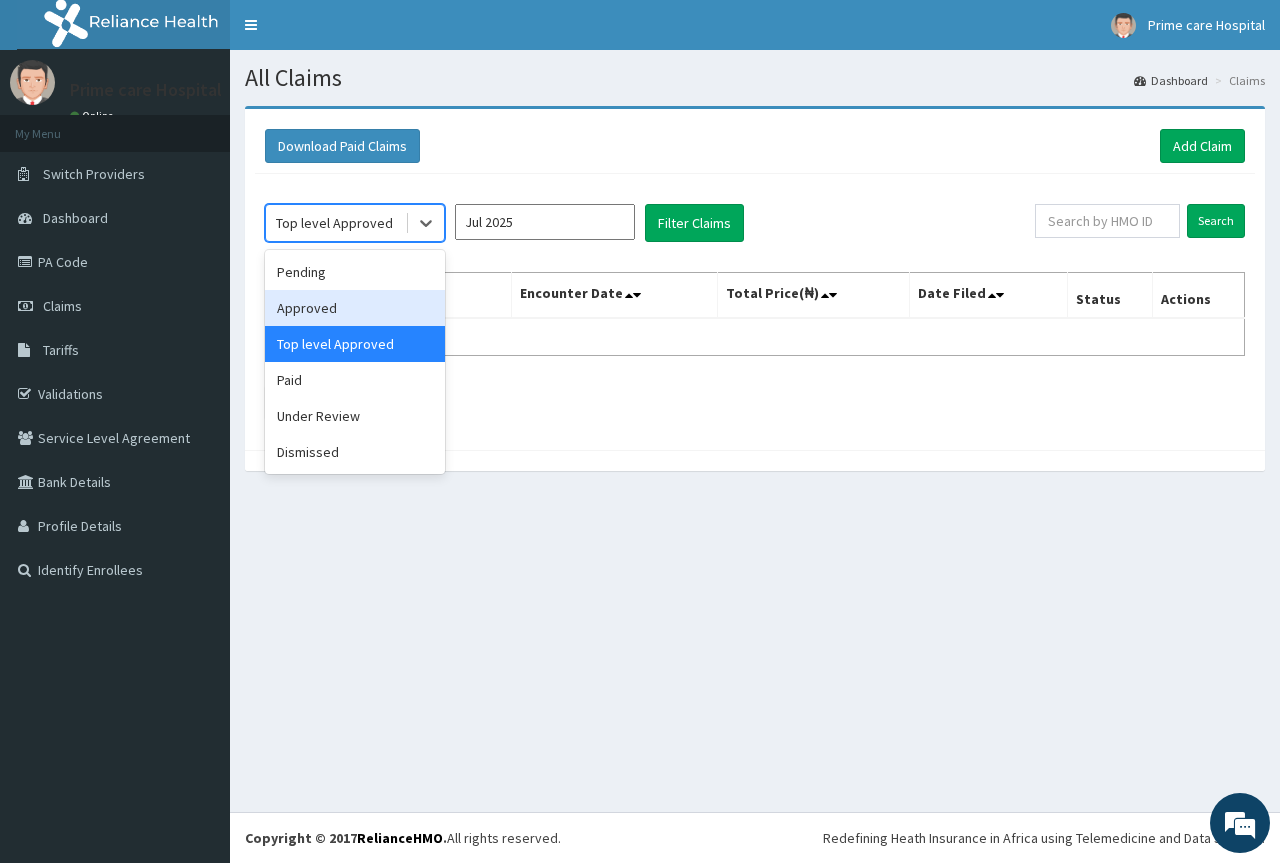 click on "Approved" at bounding box center [355, 308] 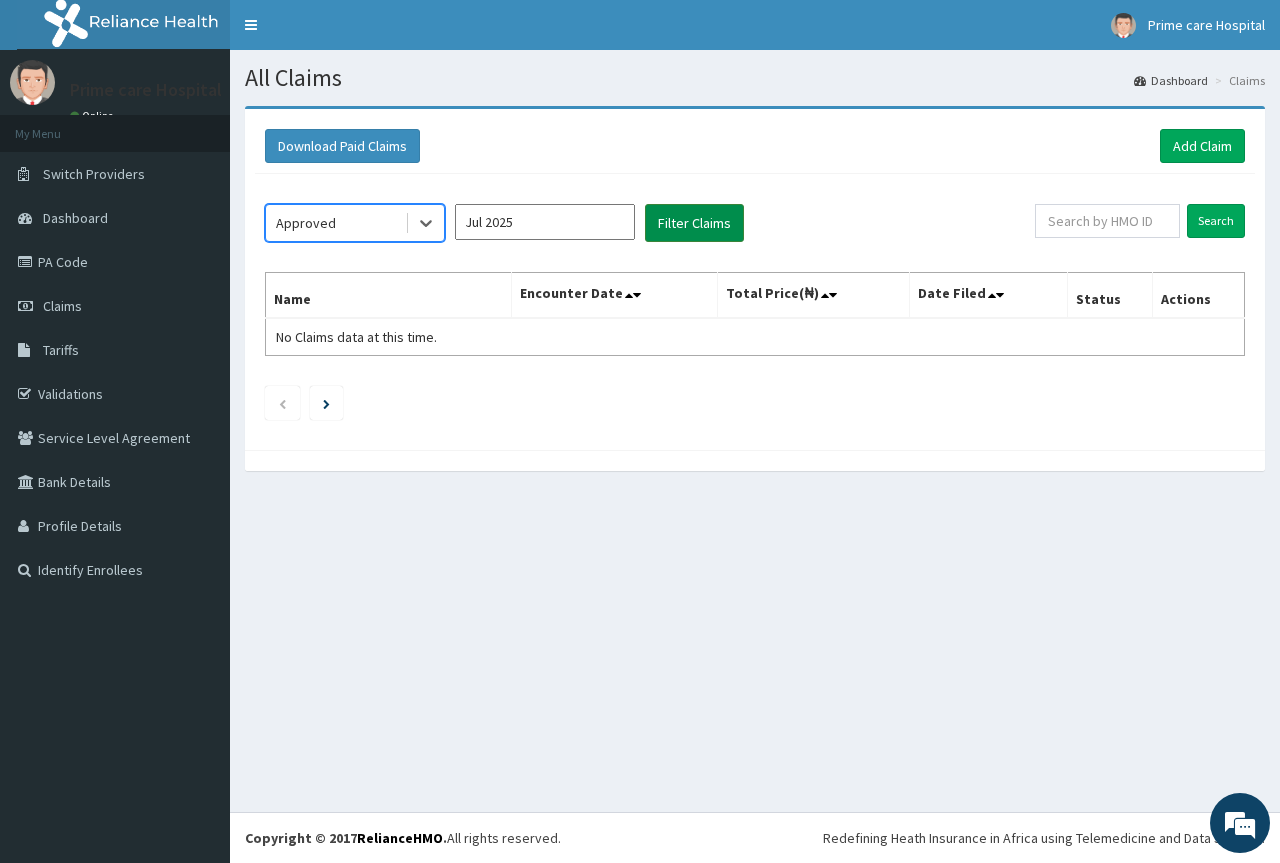 click on "Filter Claims" at bounding box center (694, 223) 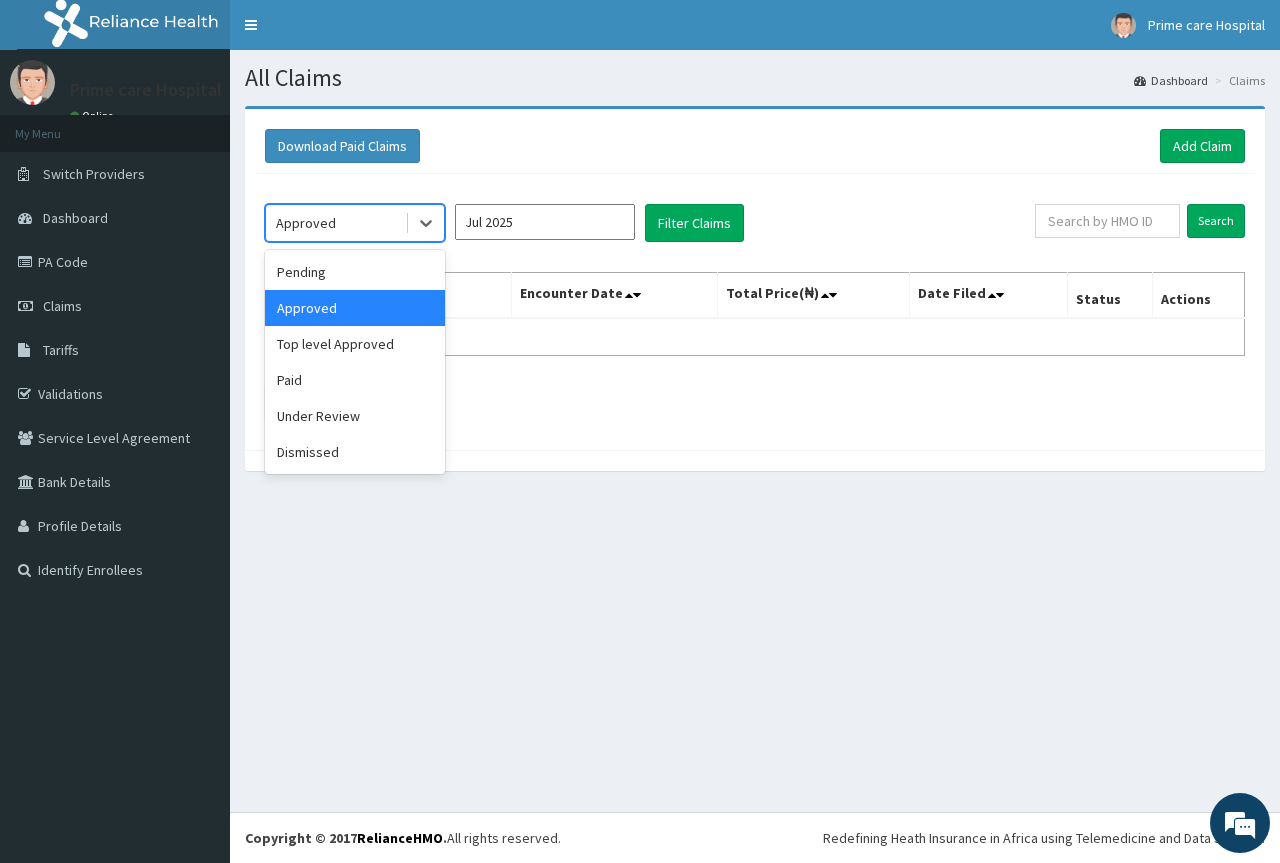 click on "Approved" at bounding box center (335, 223) 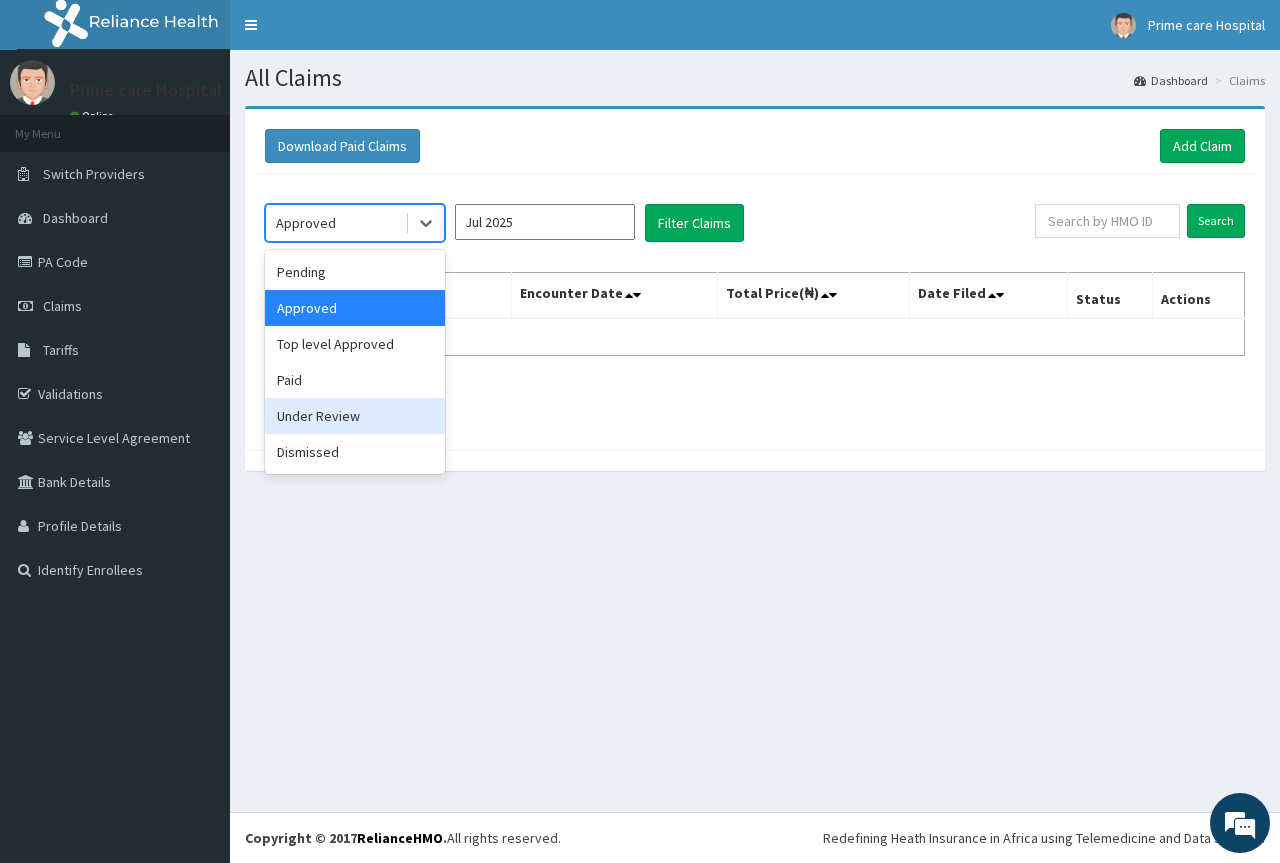 click on "Under Review" at bounding box center [355, 416] 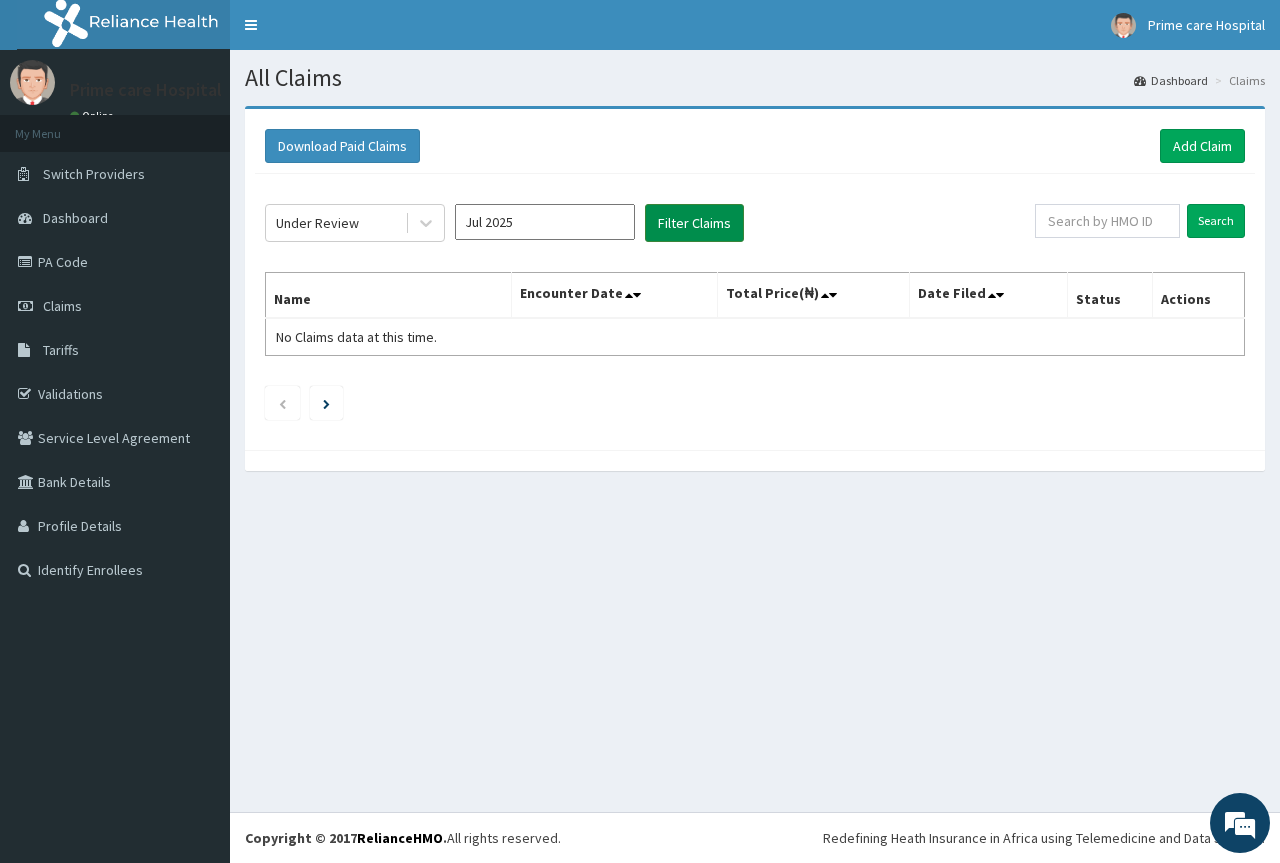 click on "Filter Claims" at bounding box center (694, 223) 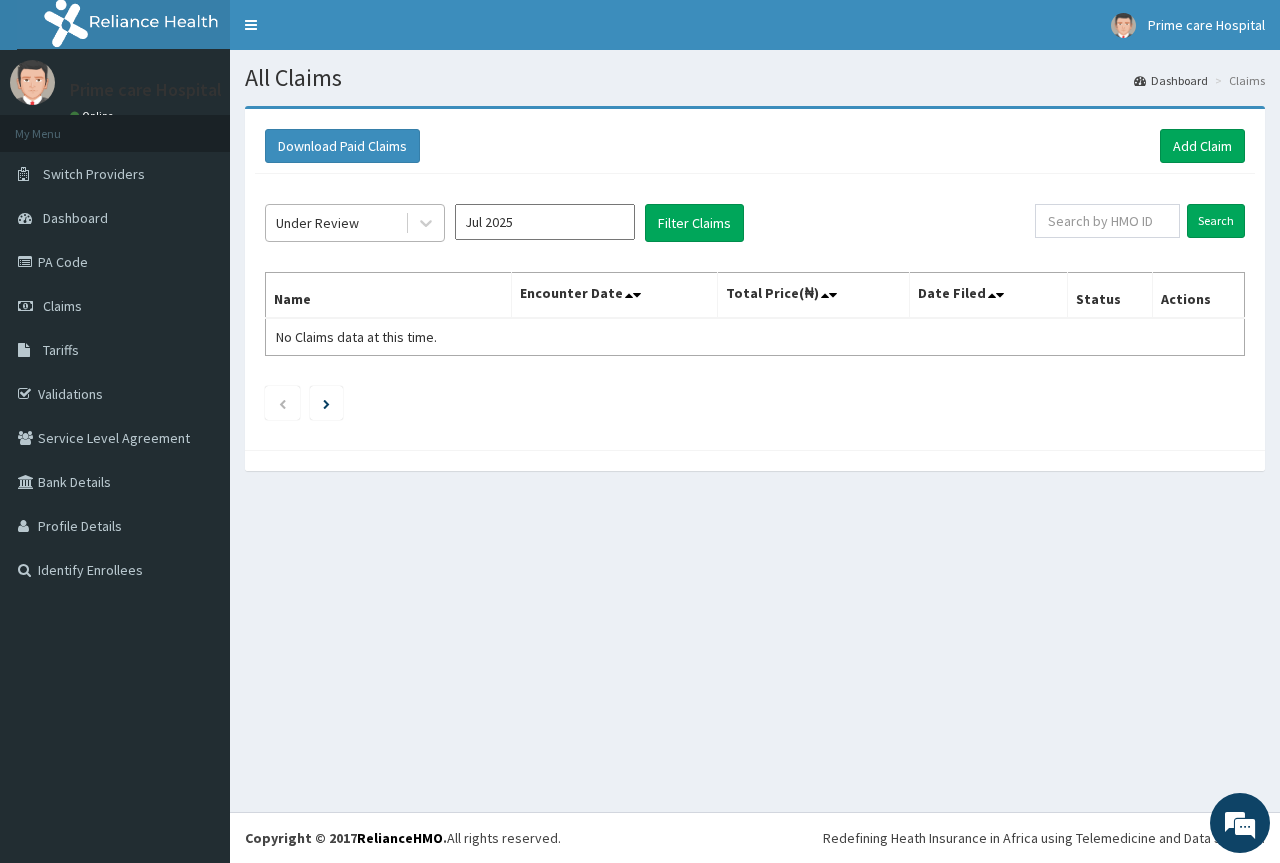 click on "Under Review" at bounding box center [317, 223] 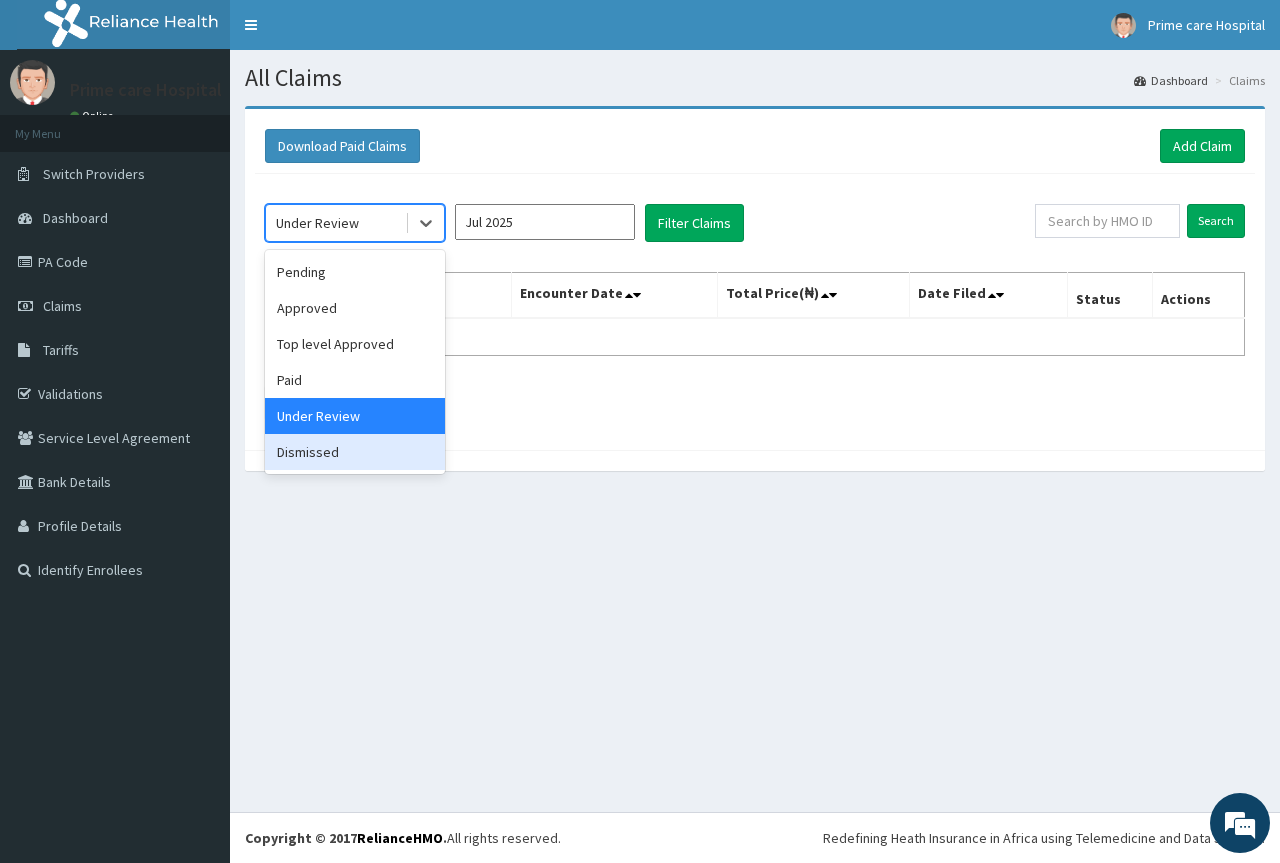 drag, startPoint x: 381, startPoint y: 454, endPoint x: 621, endPoint y: 409, distance: 244.18231 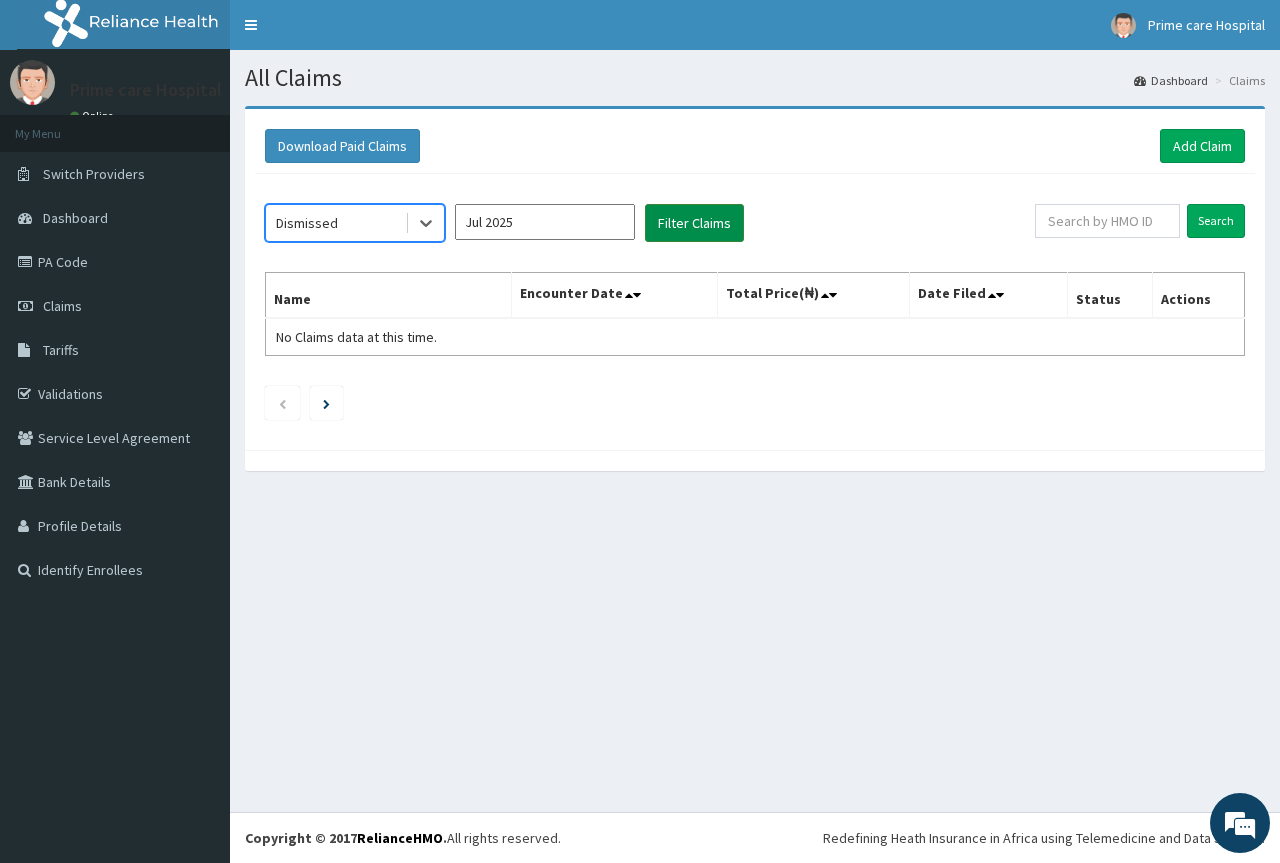 click on "Filter Claims" at bounding box center (694, 223) 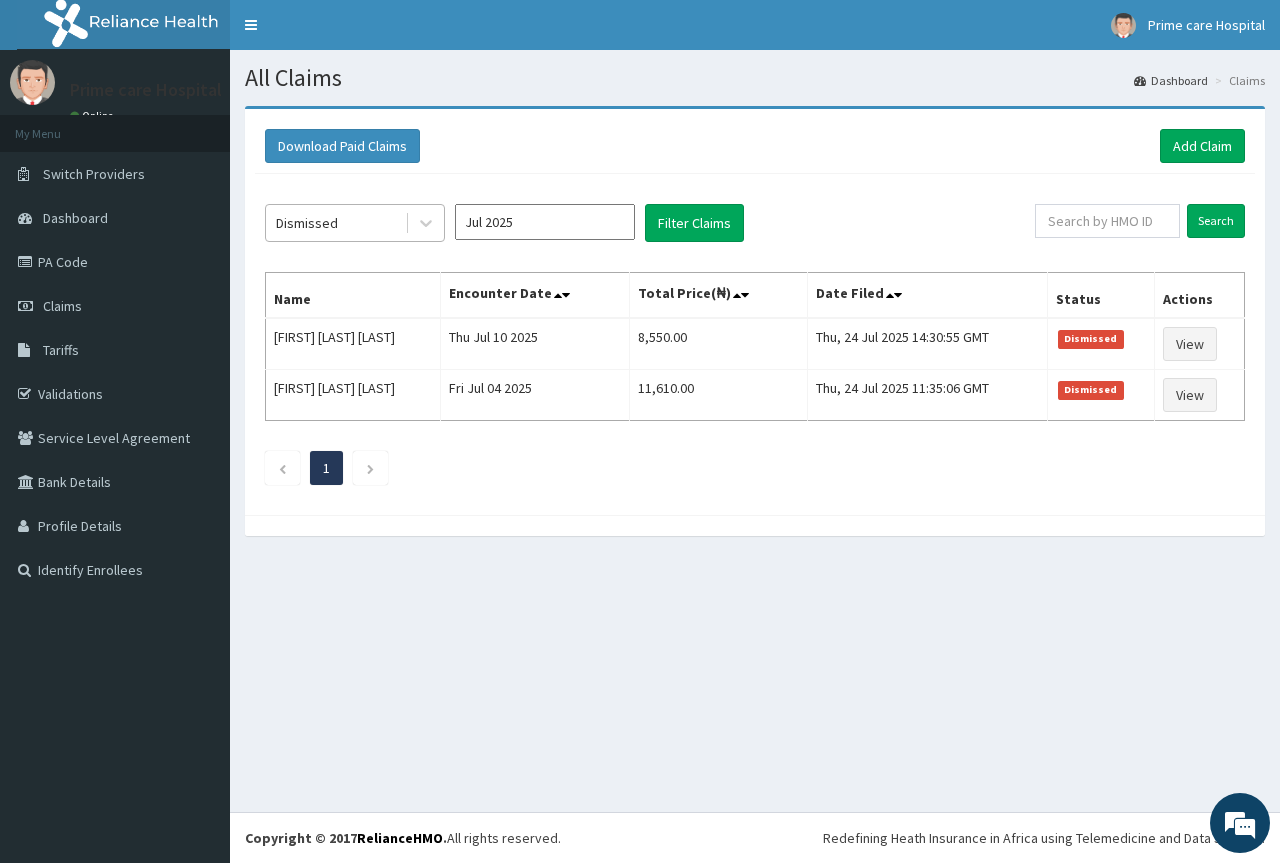 click on "Dismissed" at bounding box center [307, 223] 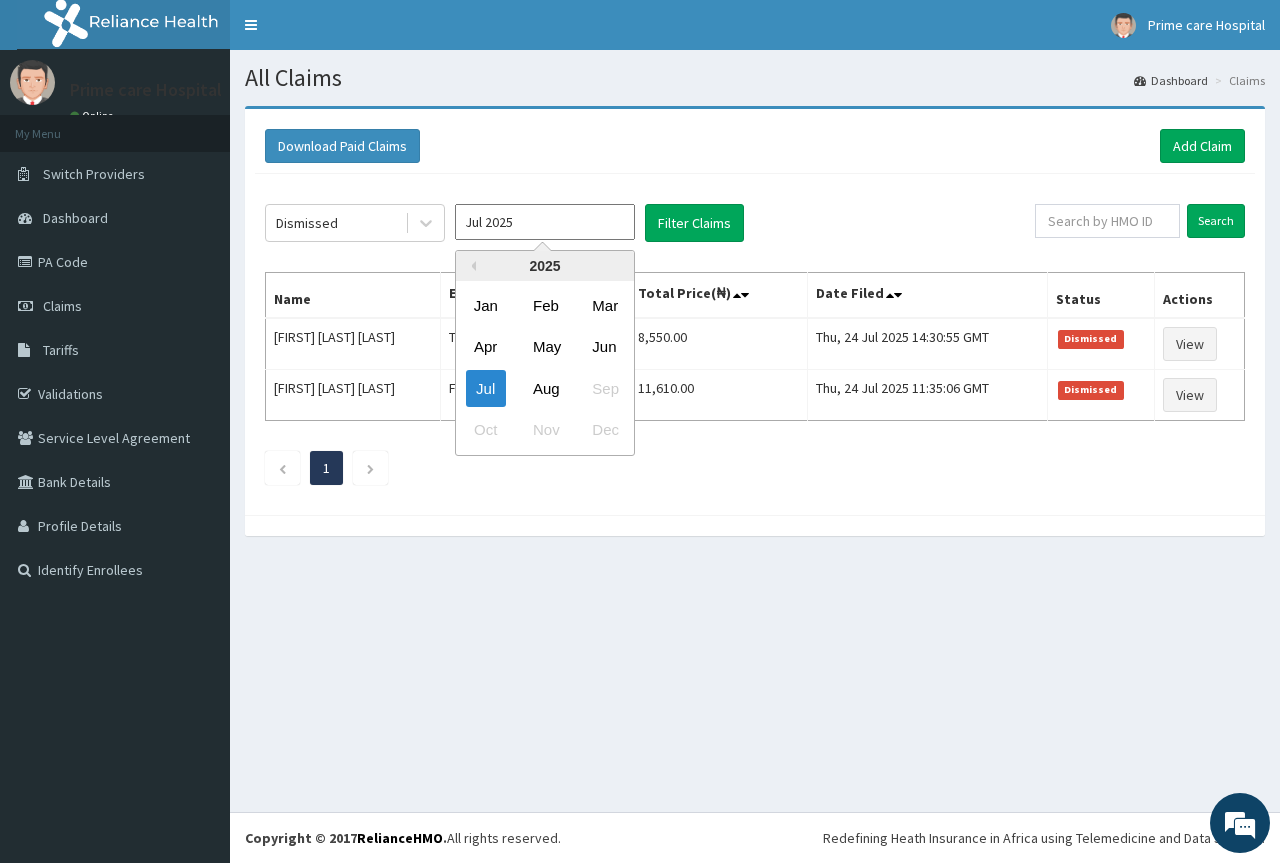 click on "Jul 2025" at bounding box center [545, 222] 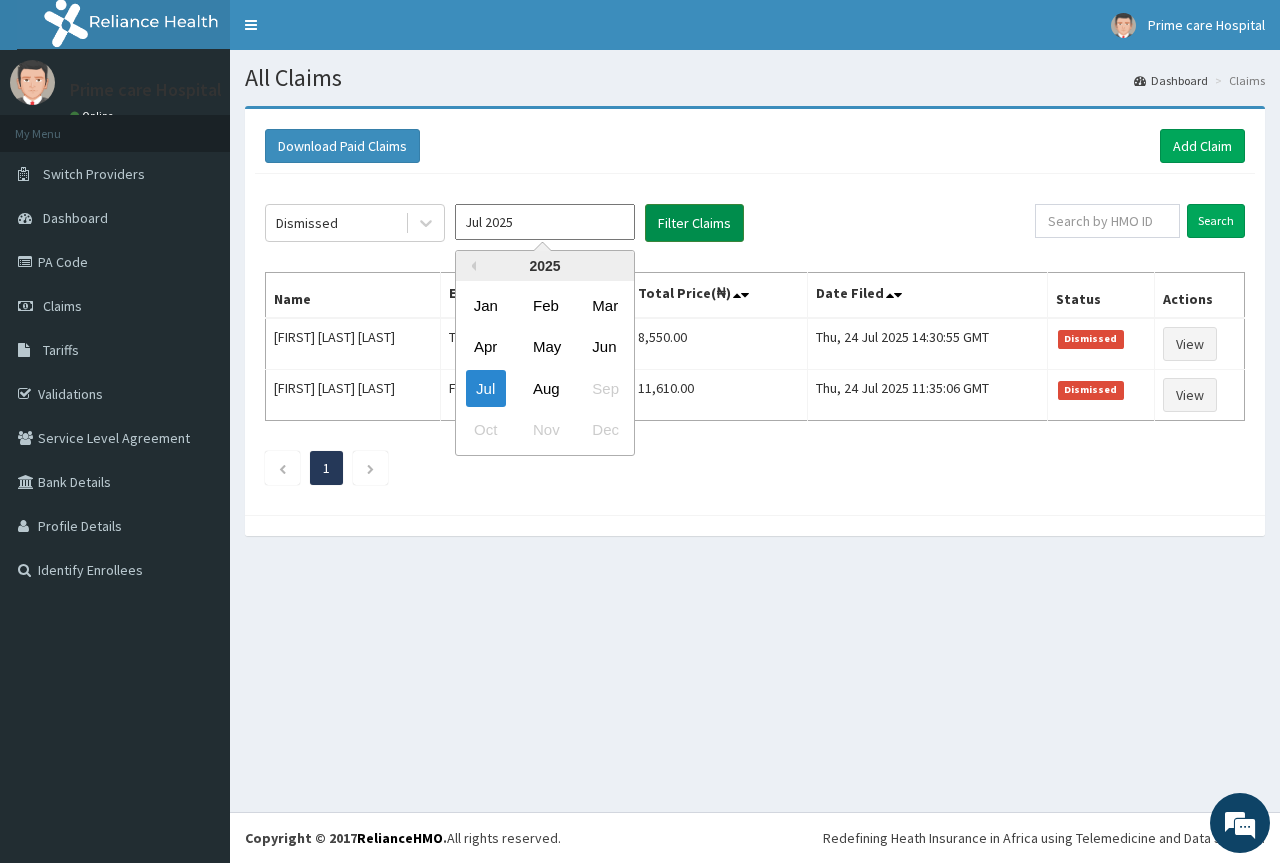 click on "Filter Claims" at bounding box center (694, 223) 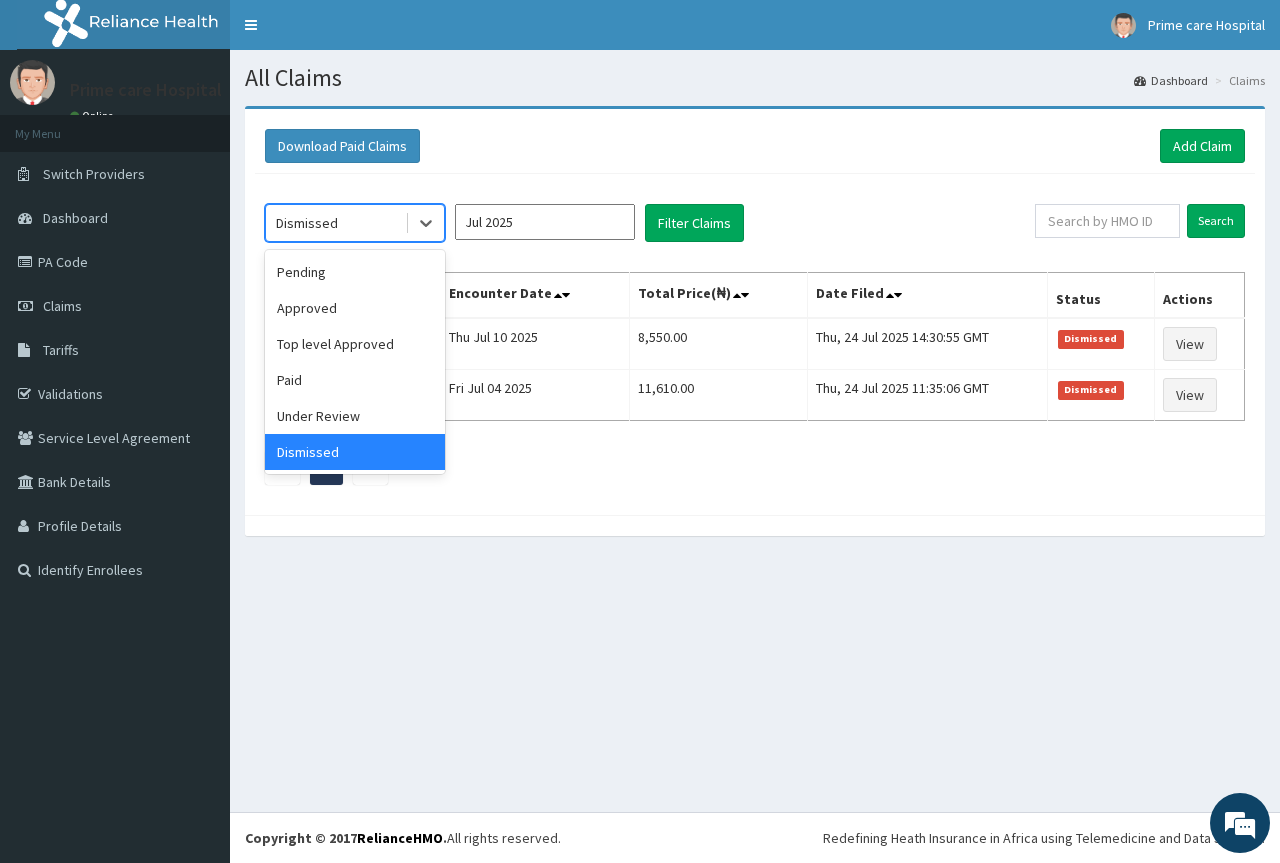 click on "Dismissed" at bounding box center (335, 223) 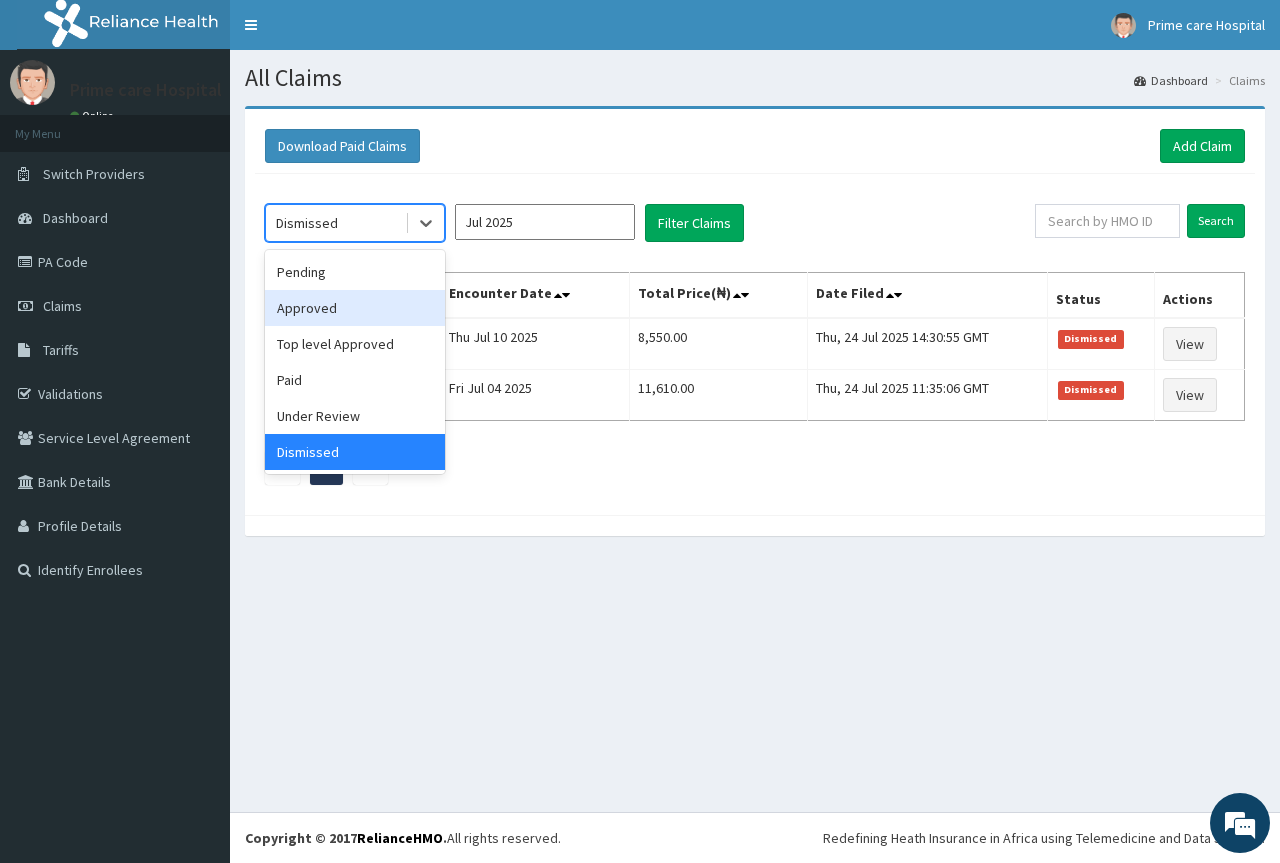 click on "Approved" at bounding box center [355, 308] 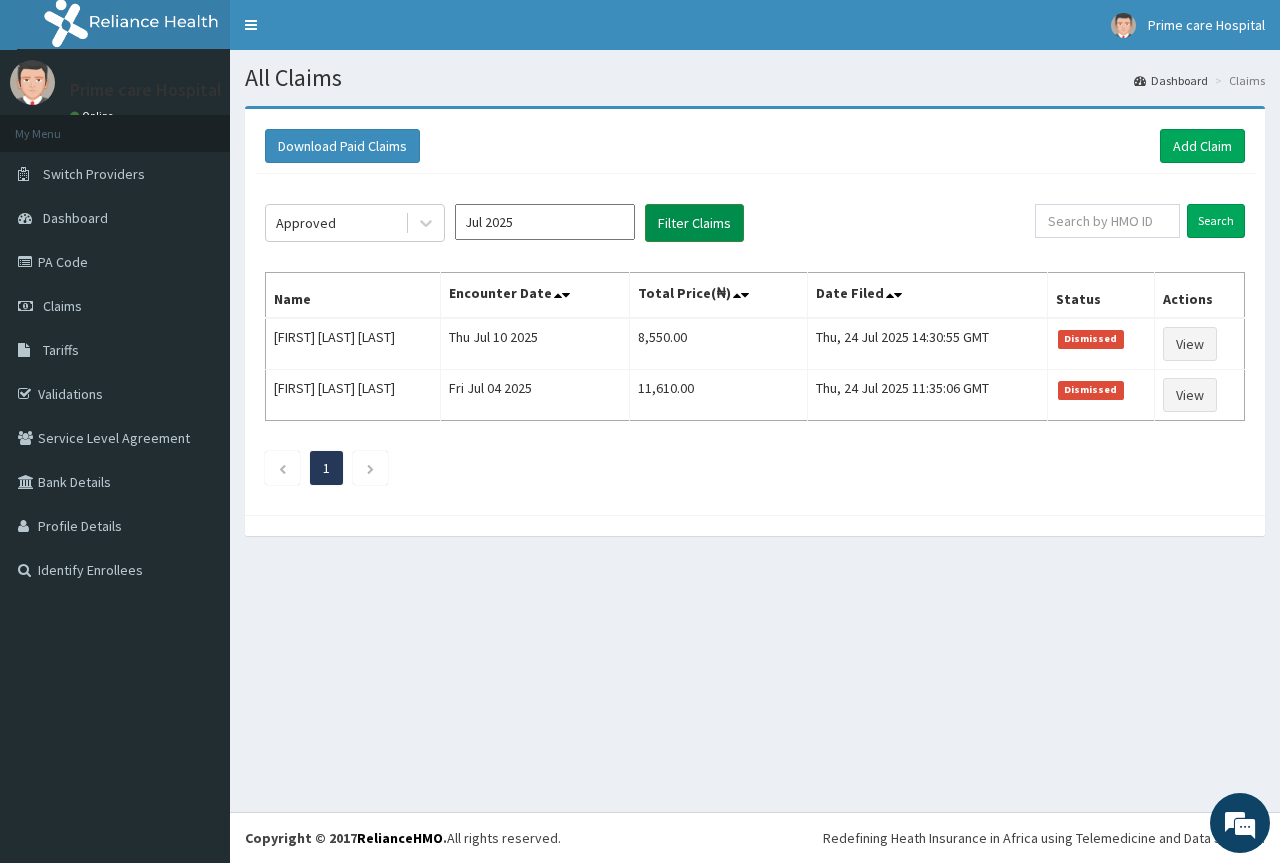 click on "Filter Claims" at bounding box center [694, 223] 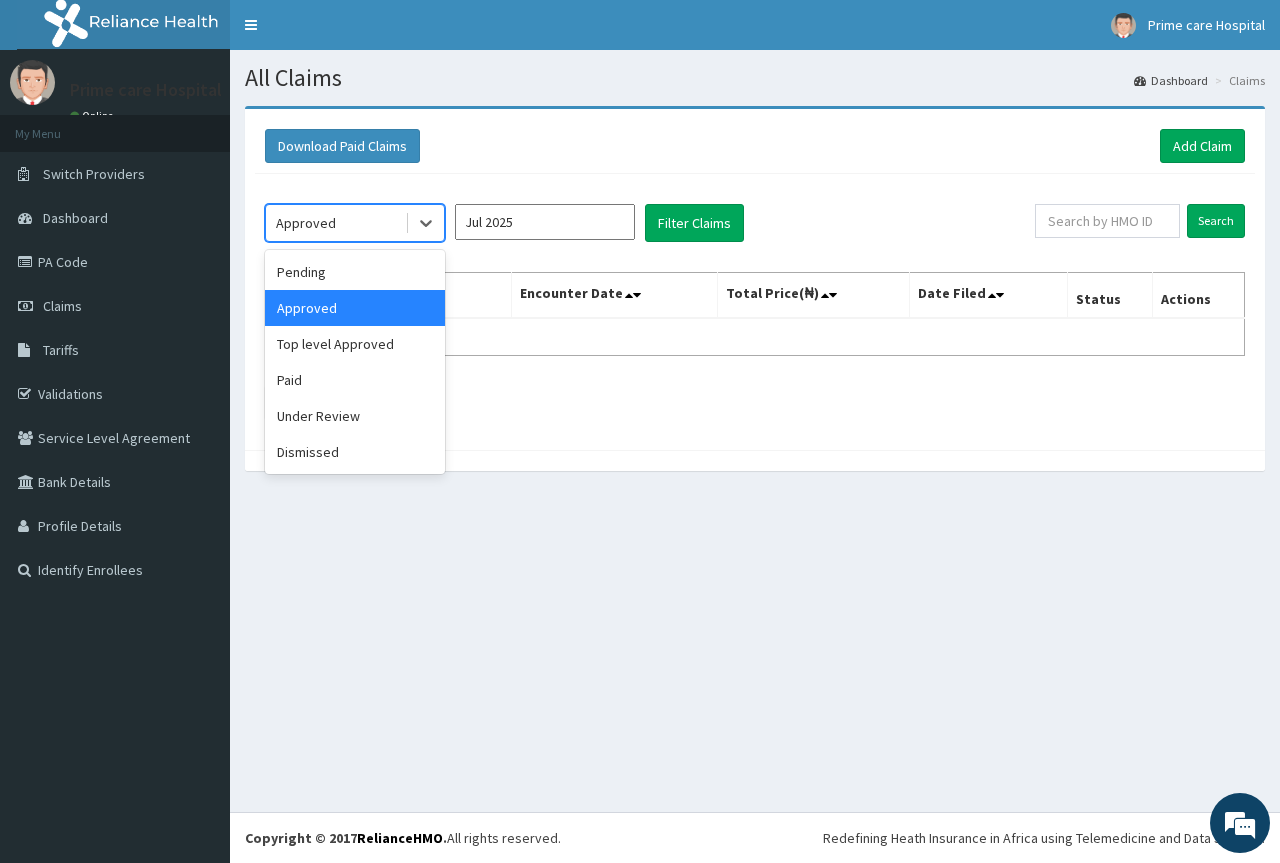 click on "Approved" at bounding box center (335, 223) 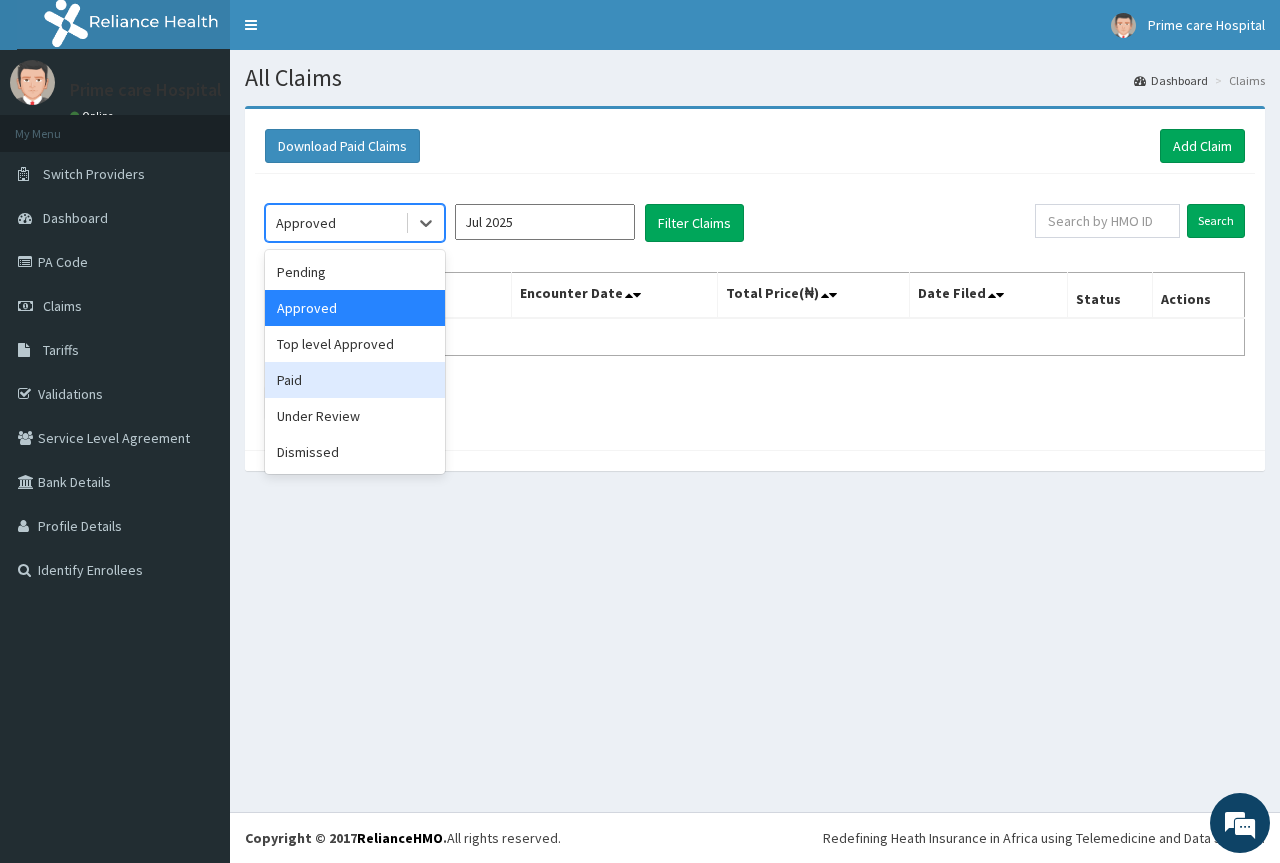 click on "Paid" at bounding box center (355, 380) 